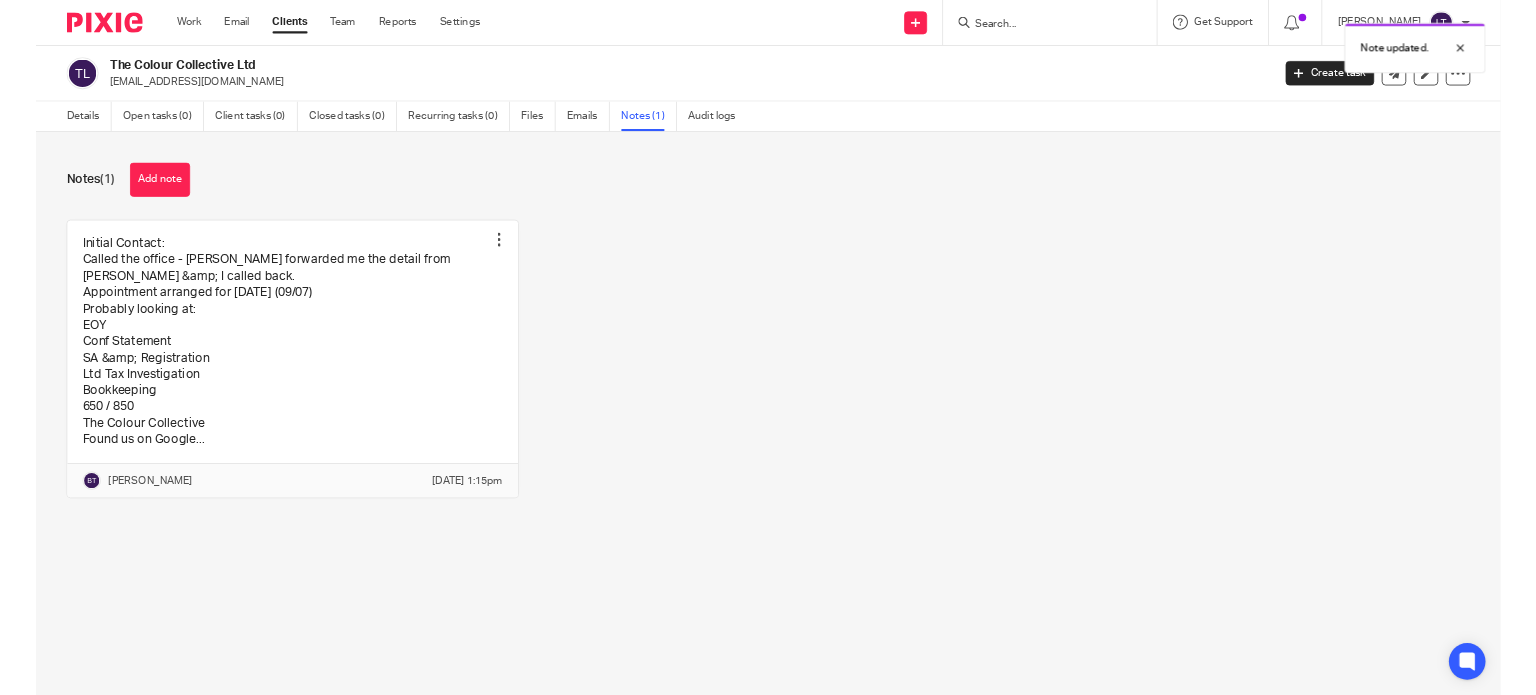 scroll, scrollTop: 0, scrollLeft: 0, axis: both 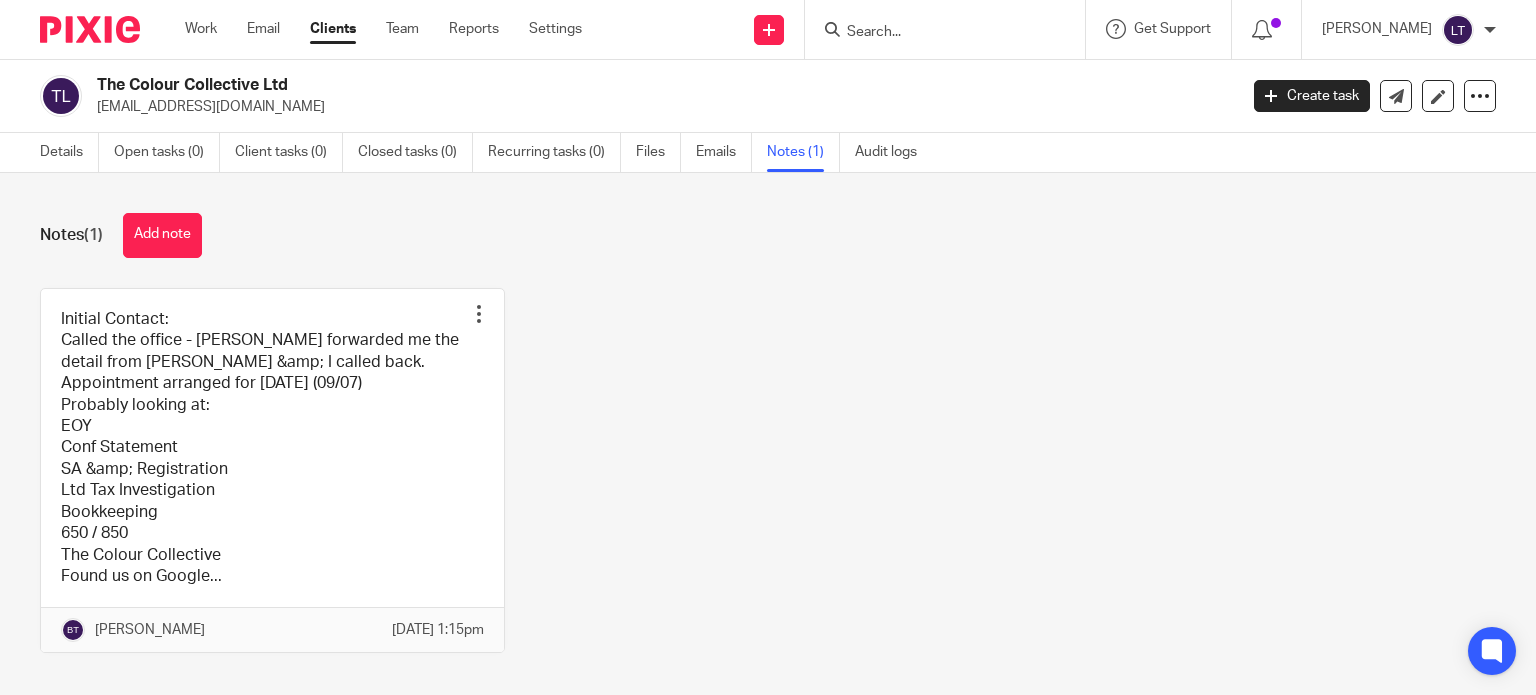 click at bounding box center (935, 33) 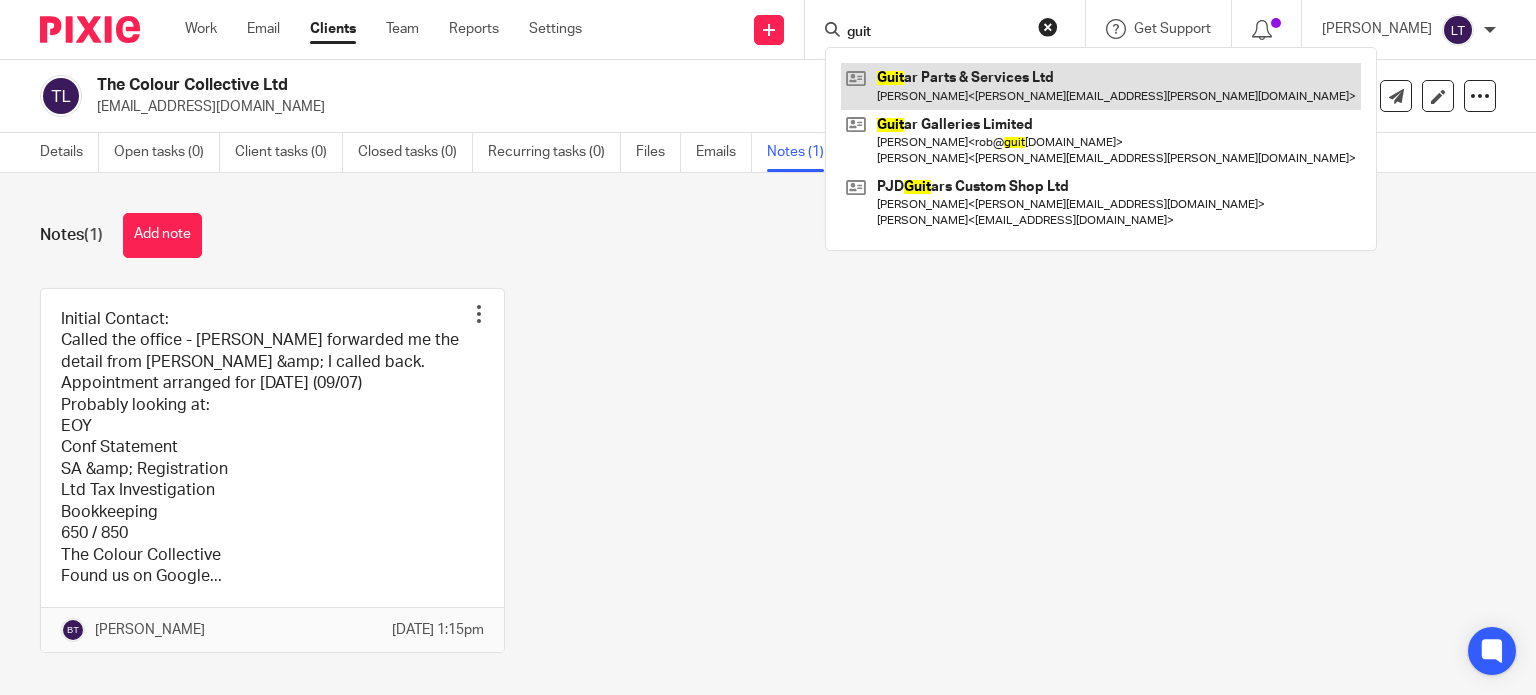 type on "guit" 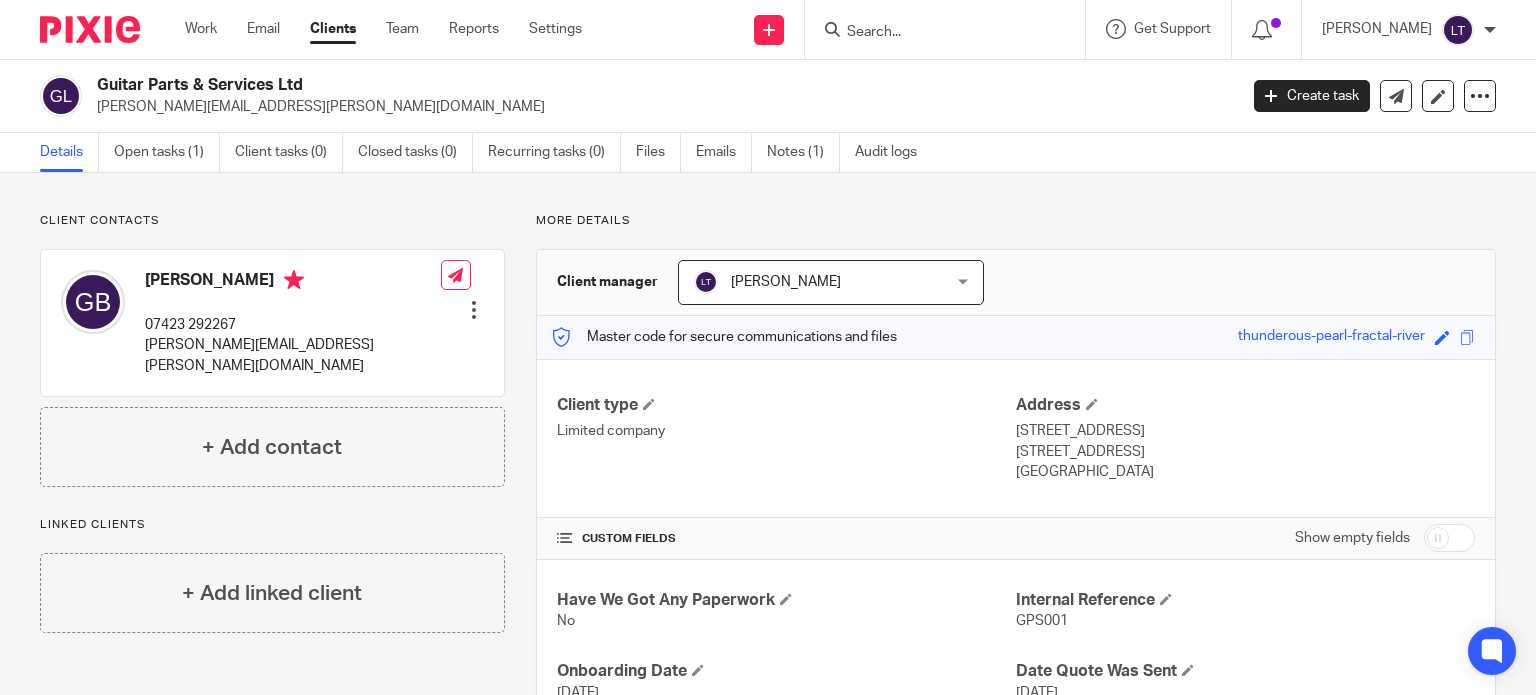 scroll, scrollTop: 0, scrollLeft: 0, axis: both 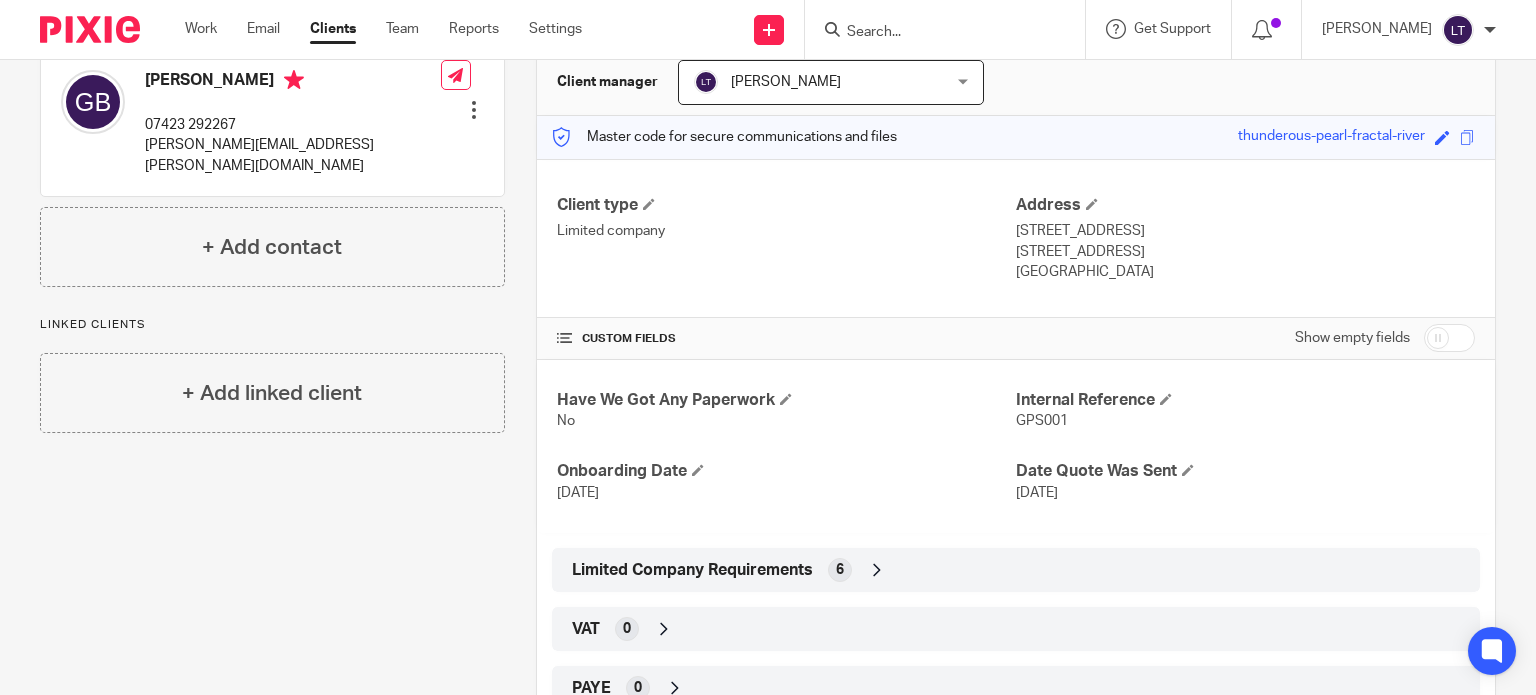 click on "Limited Company Requirements   6" at bounding box center [1016, 570] 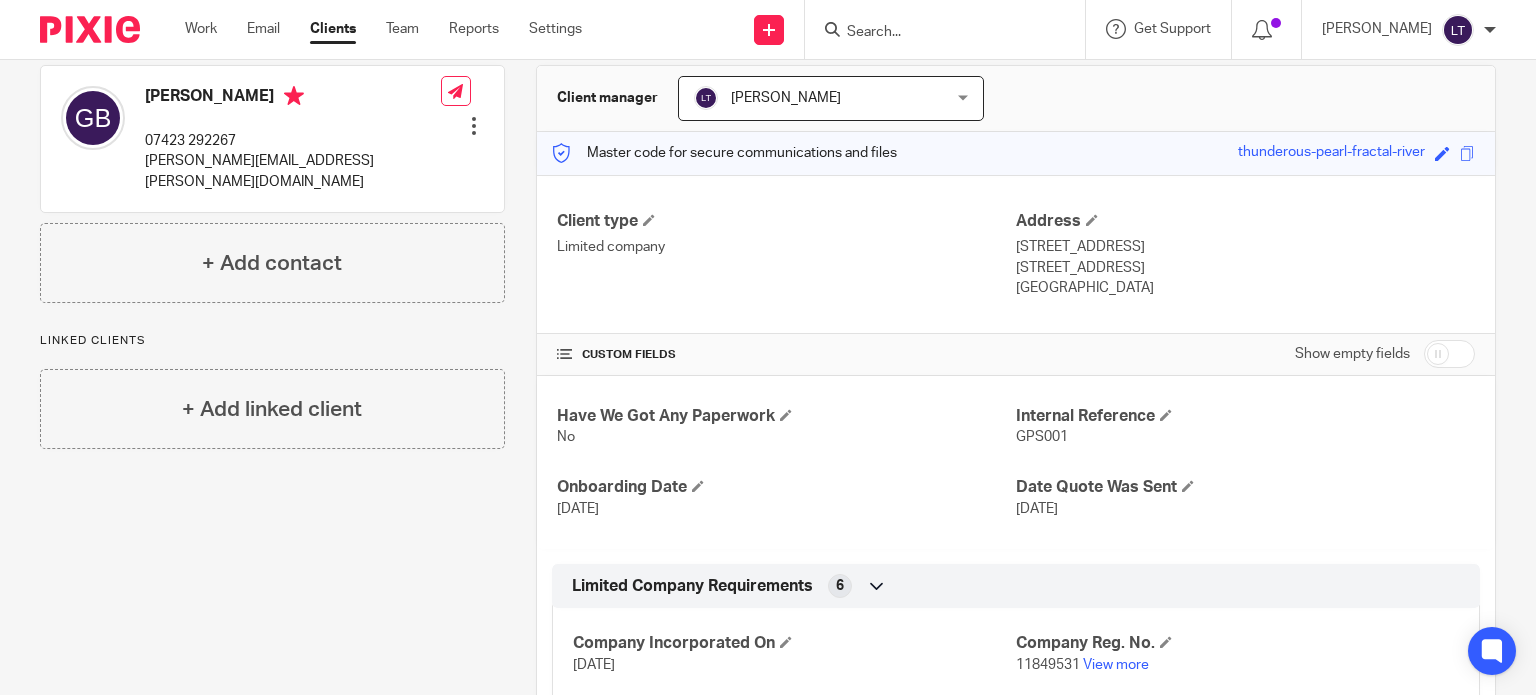 scroll, scrollTop: 100, scrollLeft: 0, axis: vertical 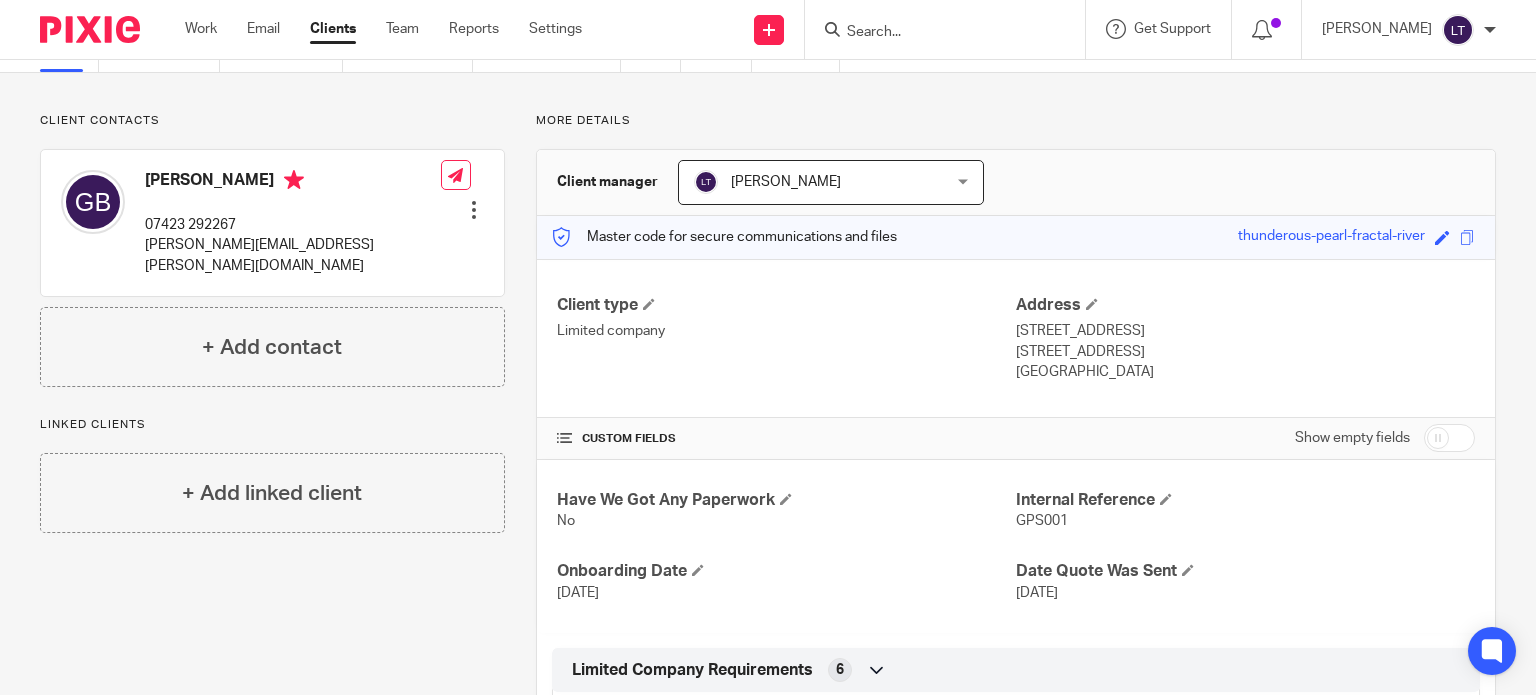 click at bounding box center (1449, 438) 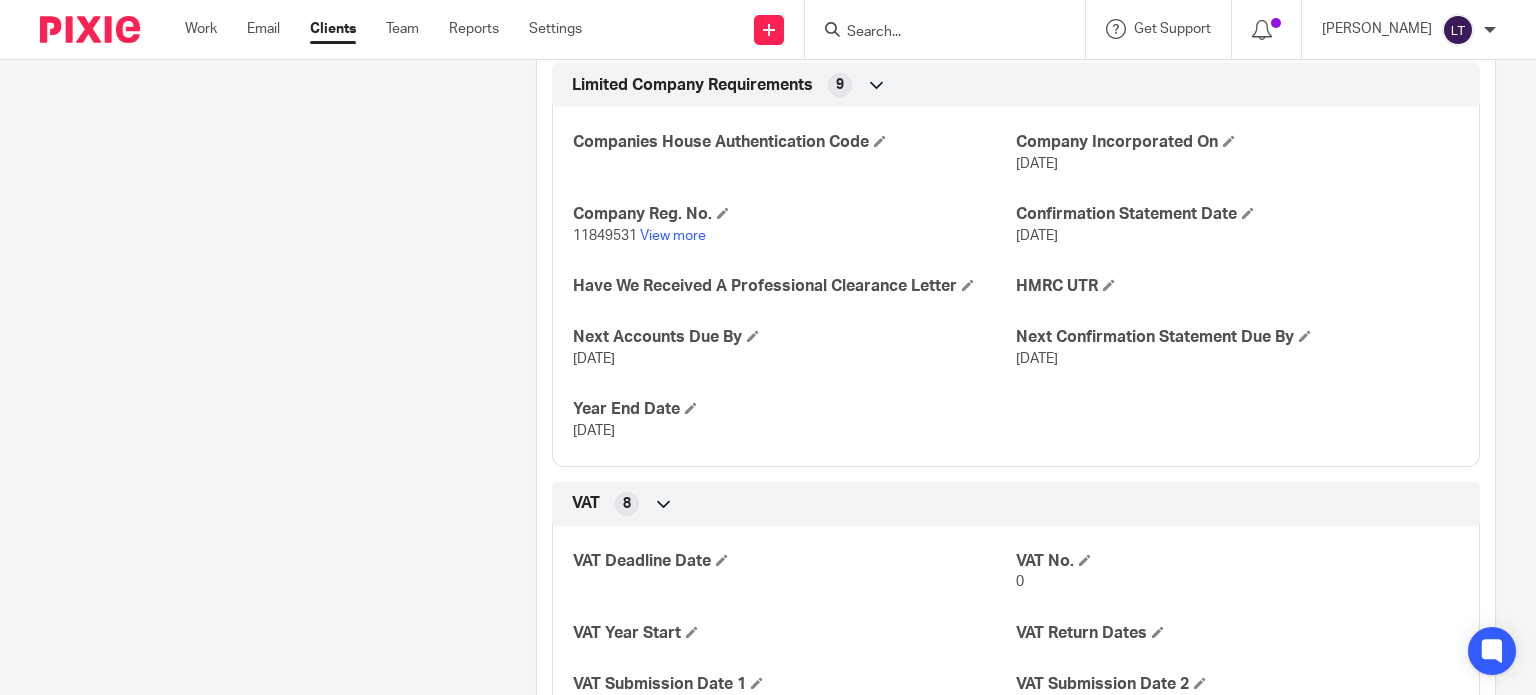 scroll, scrollTop: 1000, scrollLeft: 0, axis: vertical 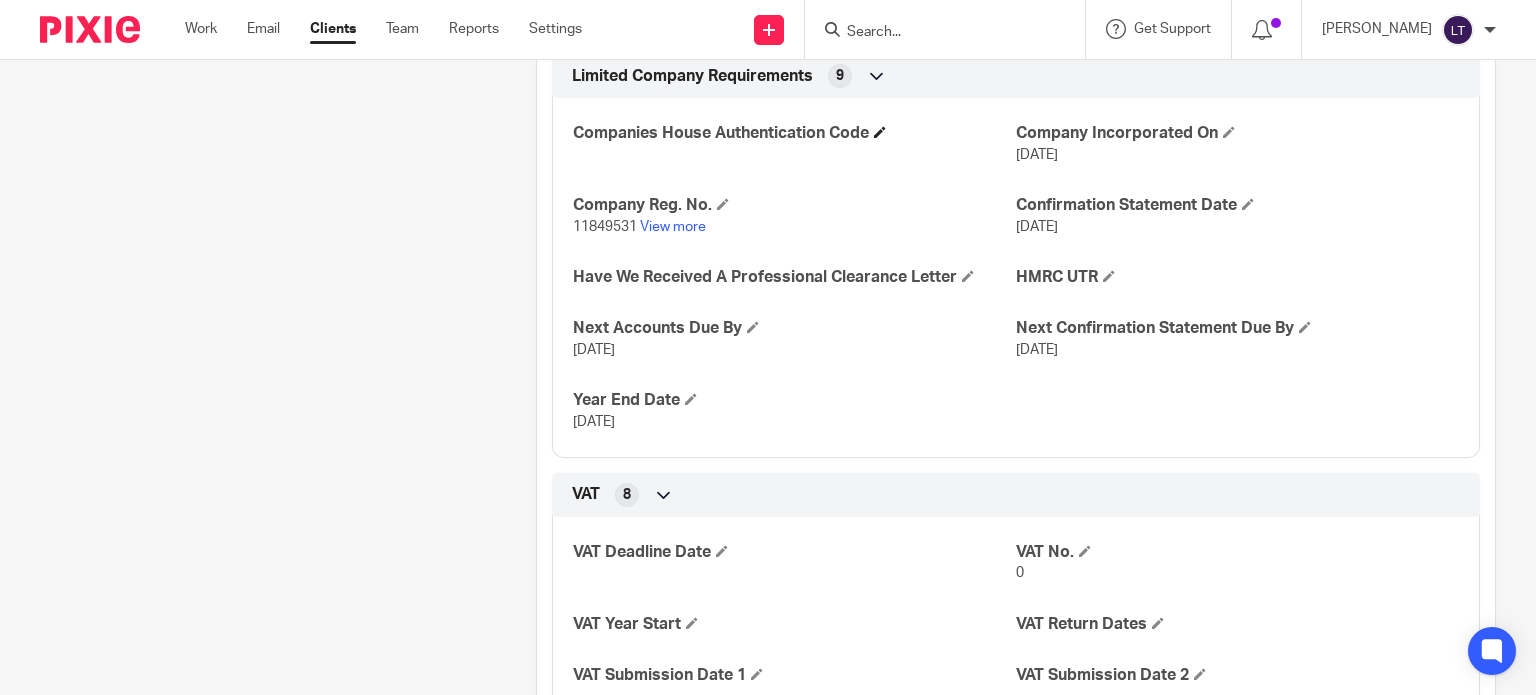 click on "Companies House Authentication Code" at bounding box center (794, 133) 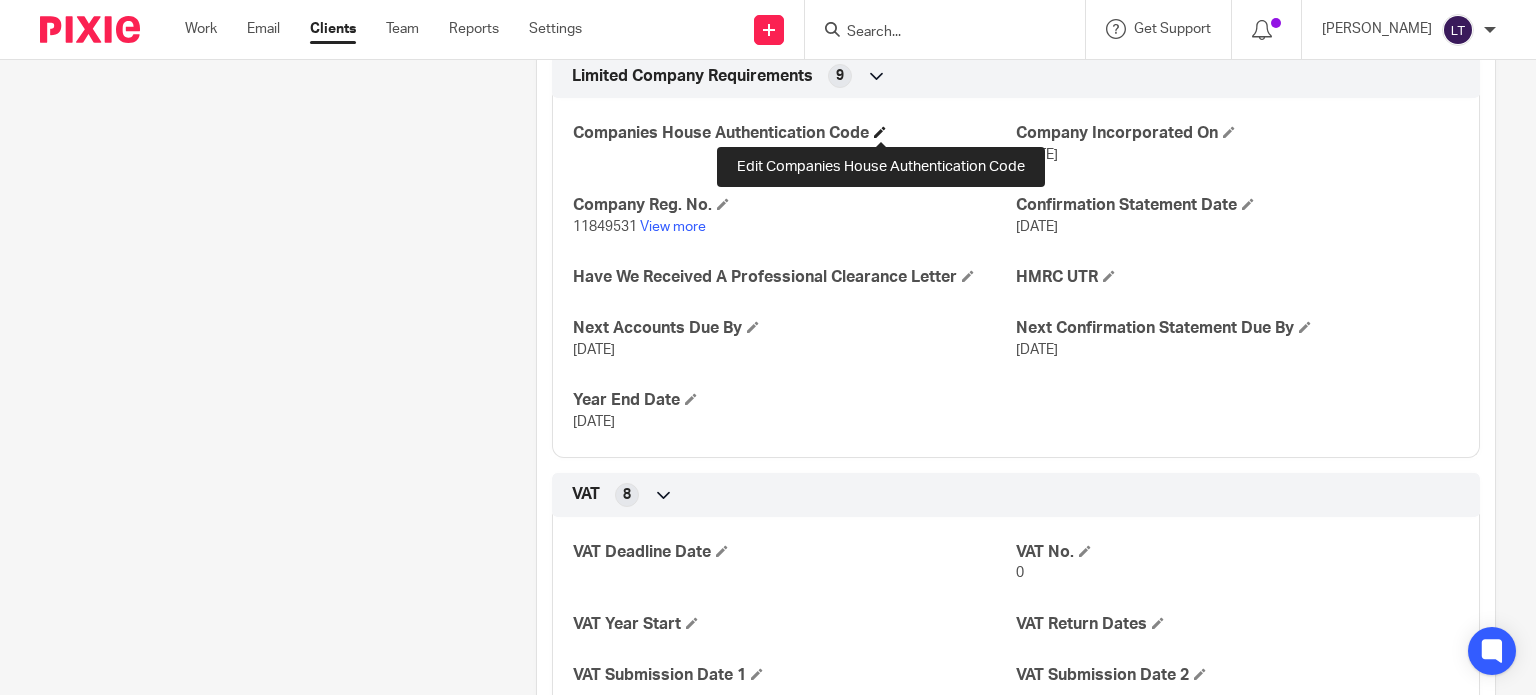 click at bounding box center (880, 132) 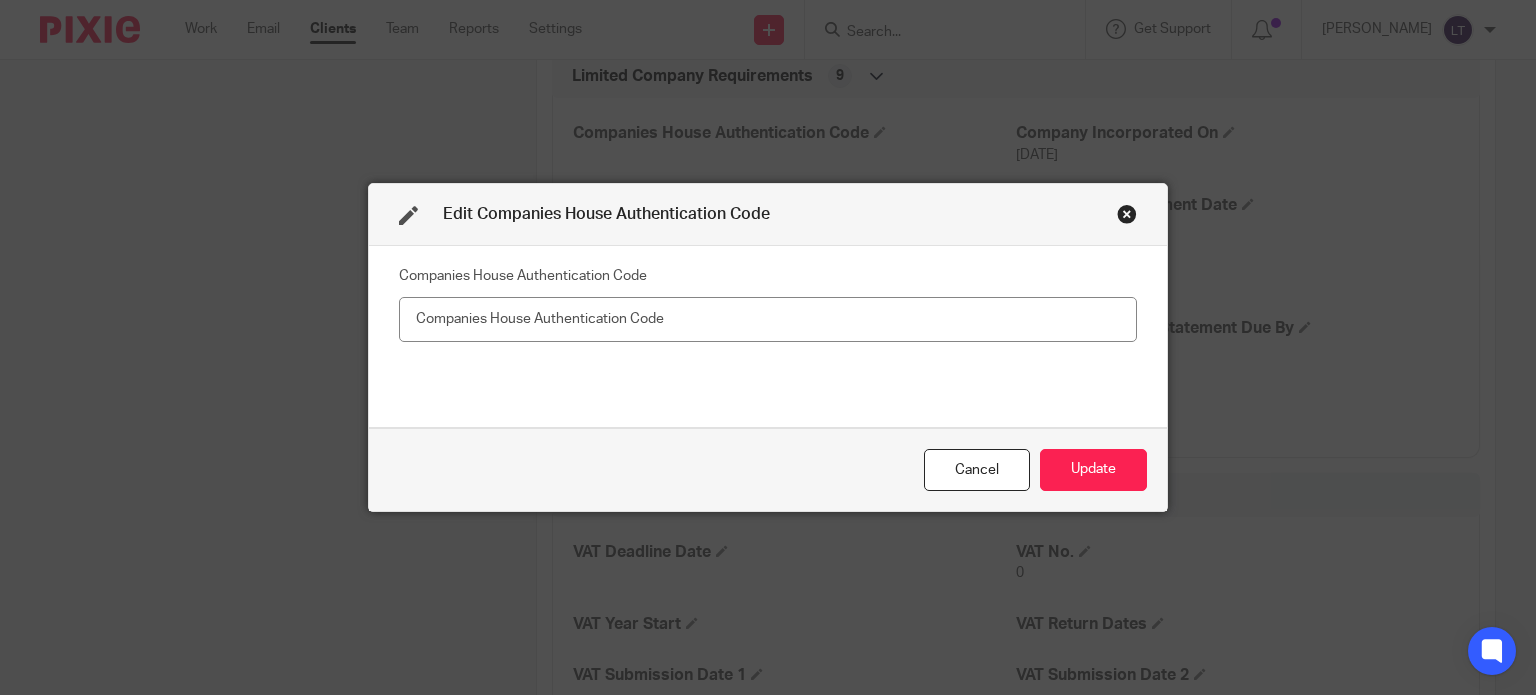 click at bounding box center [768, 319] 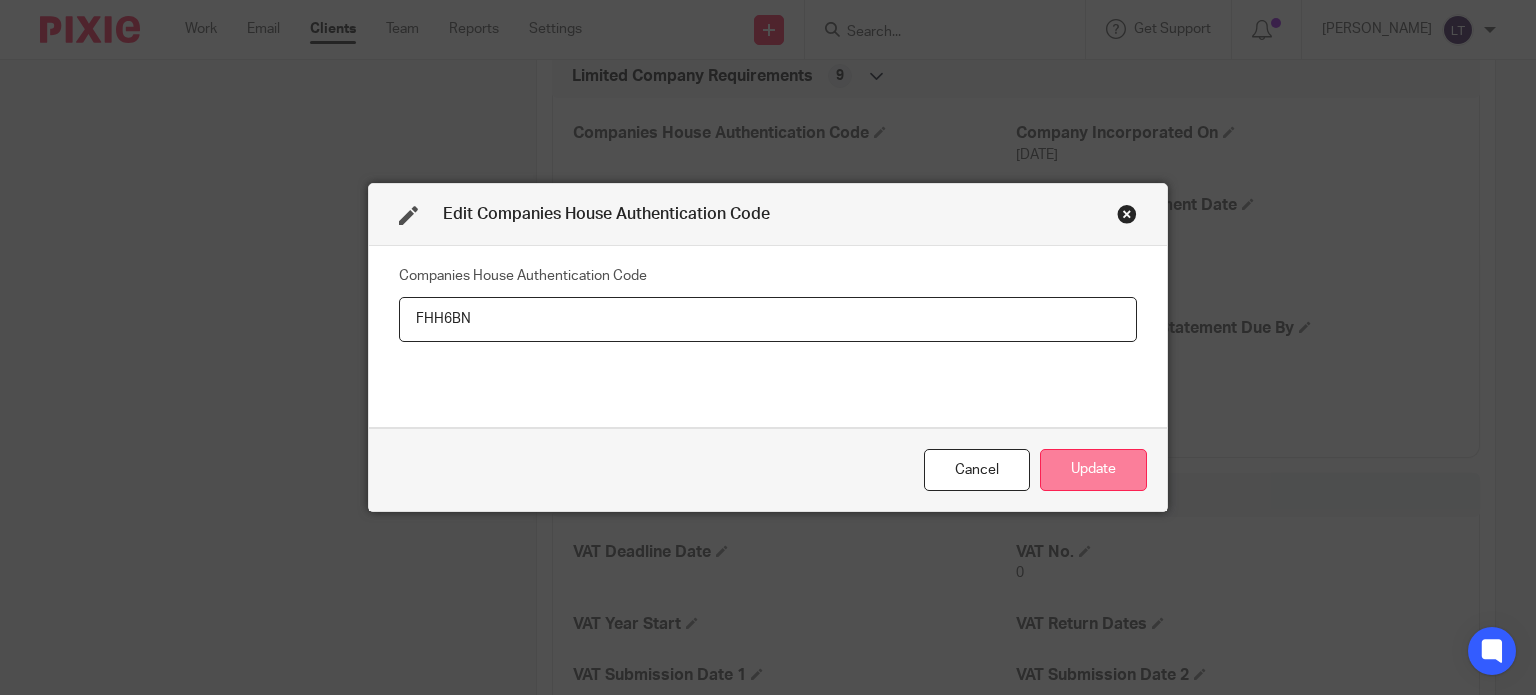 type on "FHH6BN" 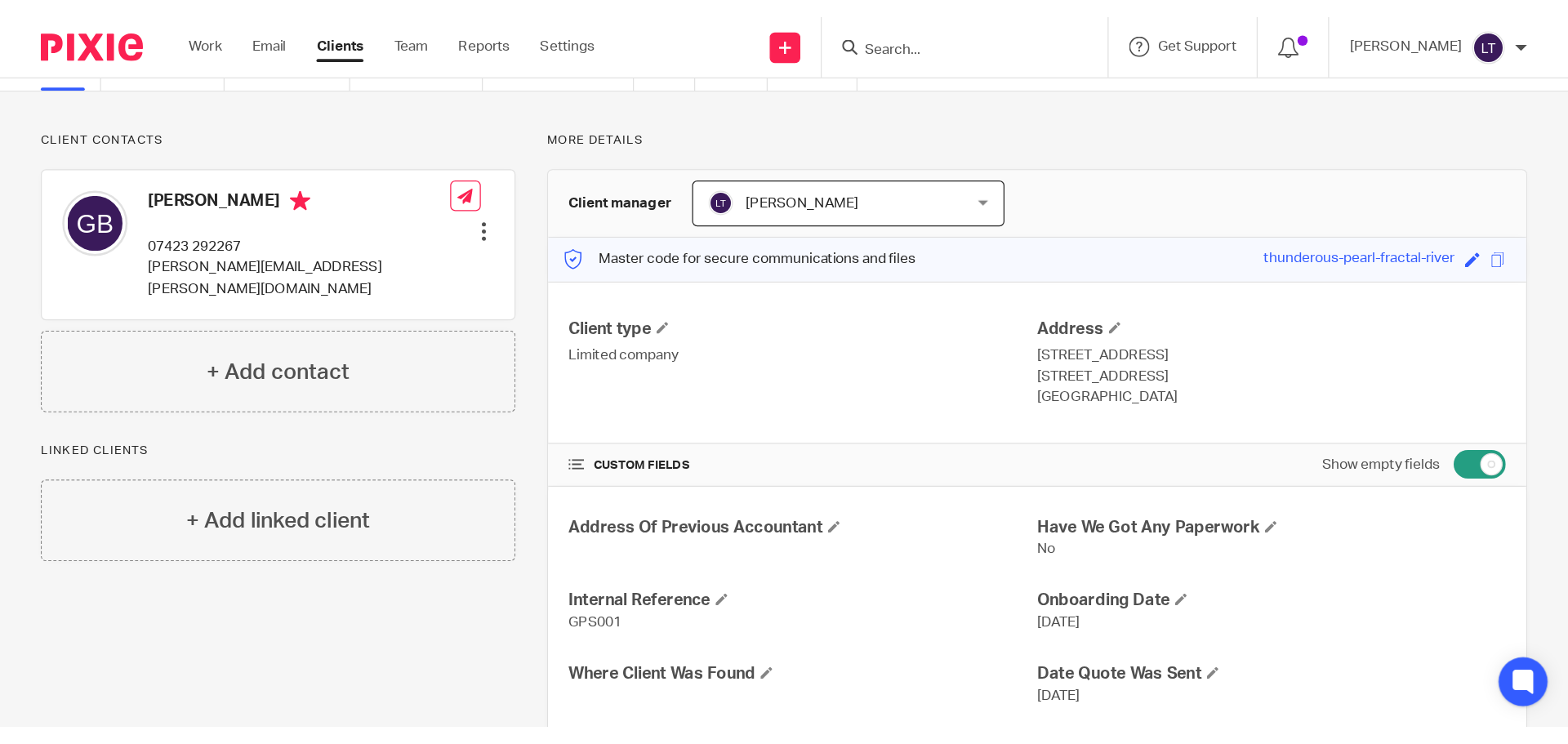 scroll, scrollTop: 0, scrollLeft: 0, axis: both 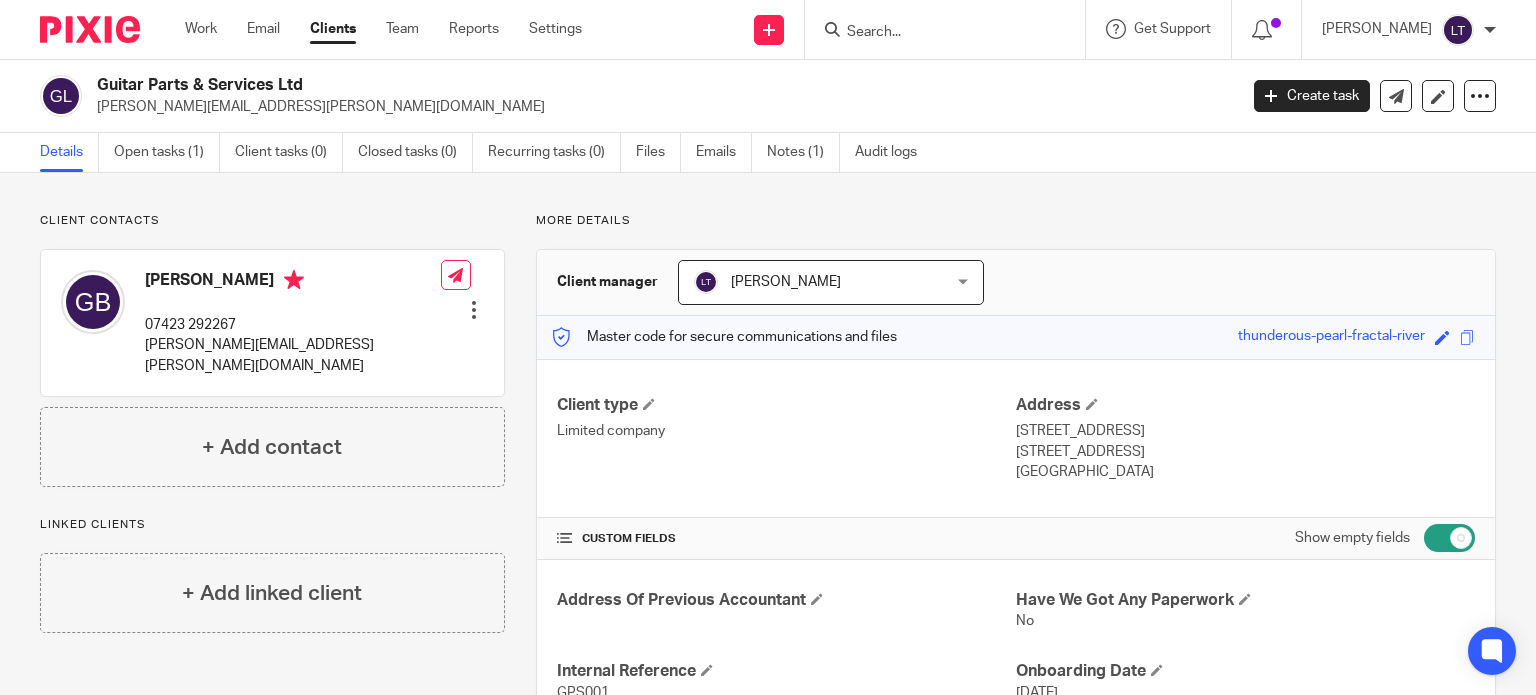 drag, startPoint x: 300, startPoint y: 80, endPoint x: 95, endPoint y: 79, distance: 205.00244 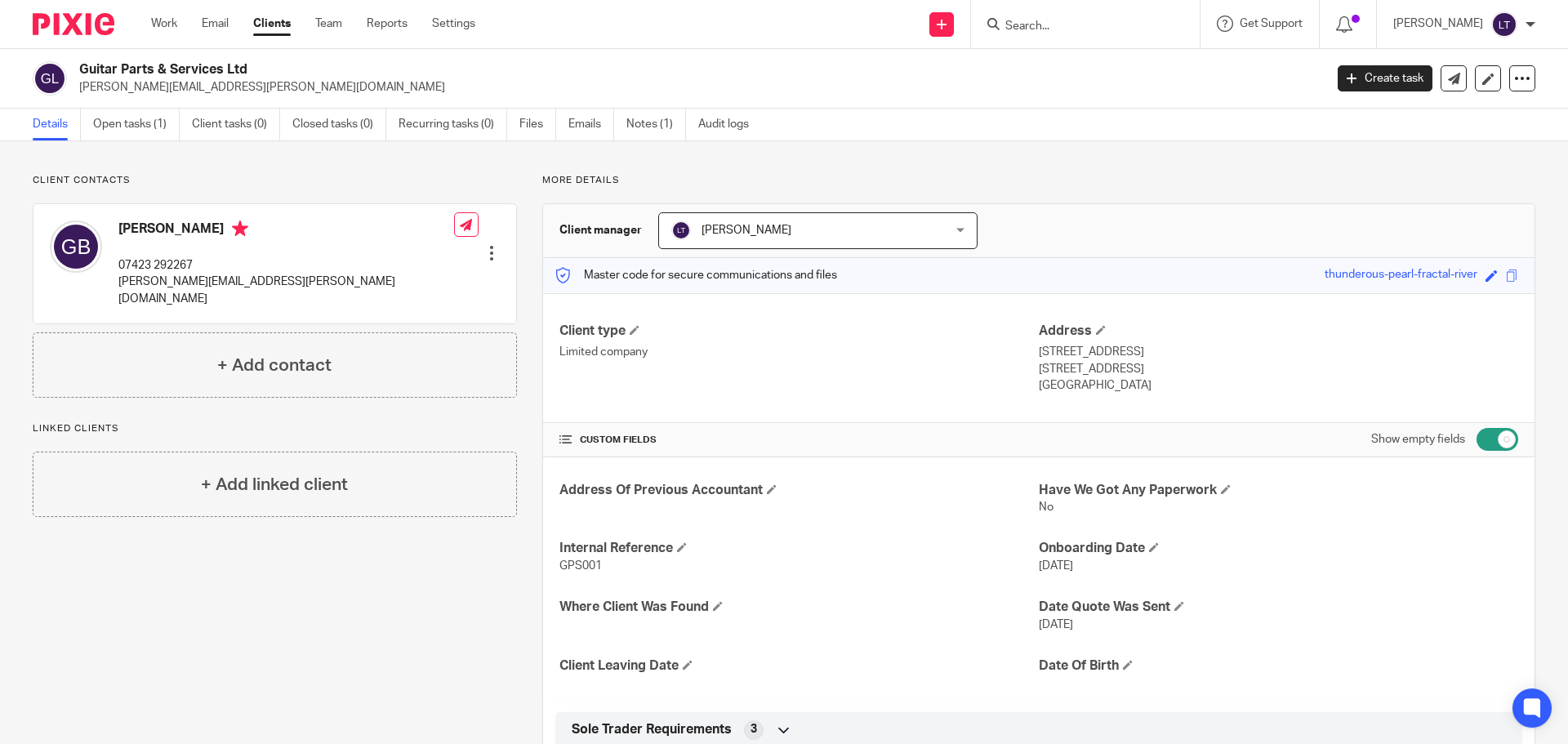 click at bounding box center (492, 253) 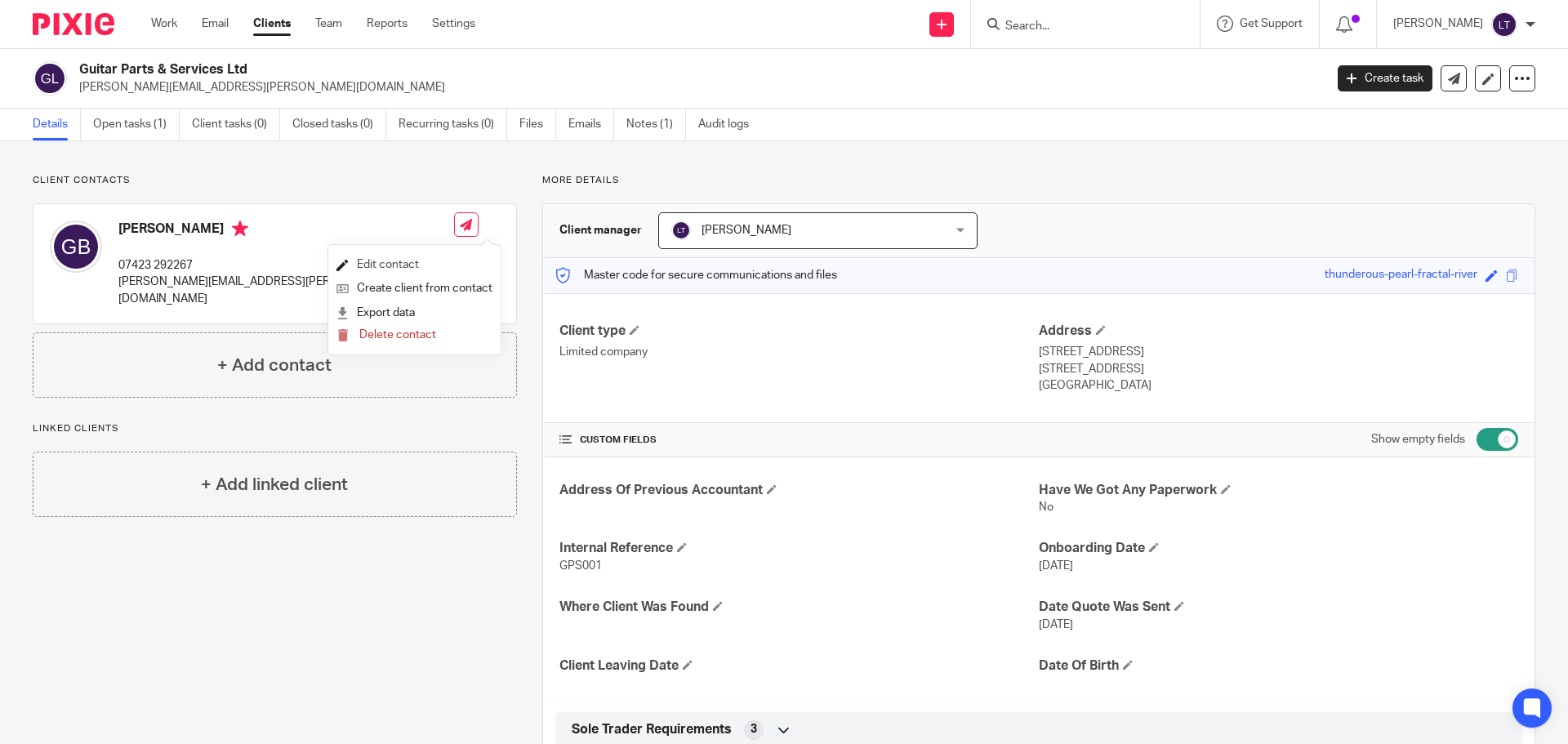 click on "Edit contact" at bounding box center (414, 265) 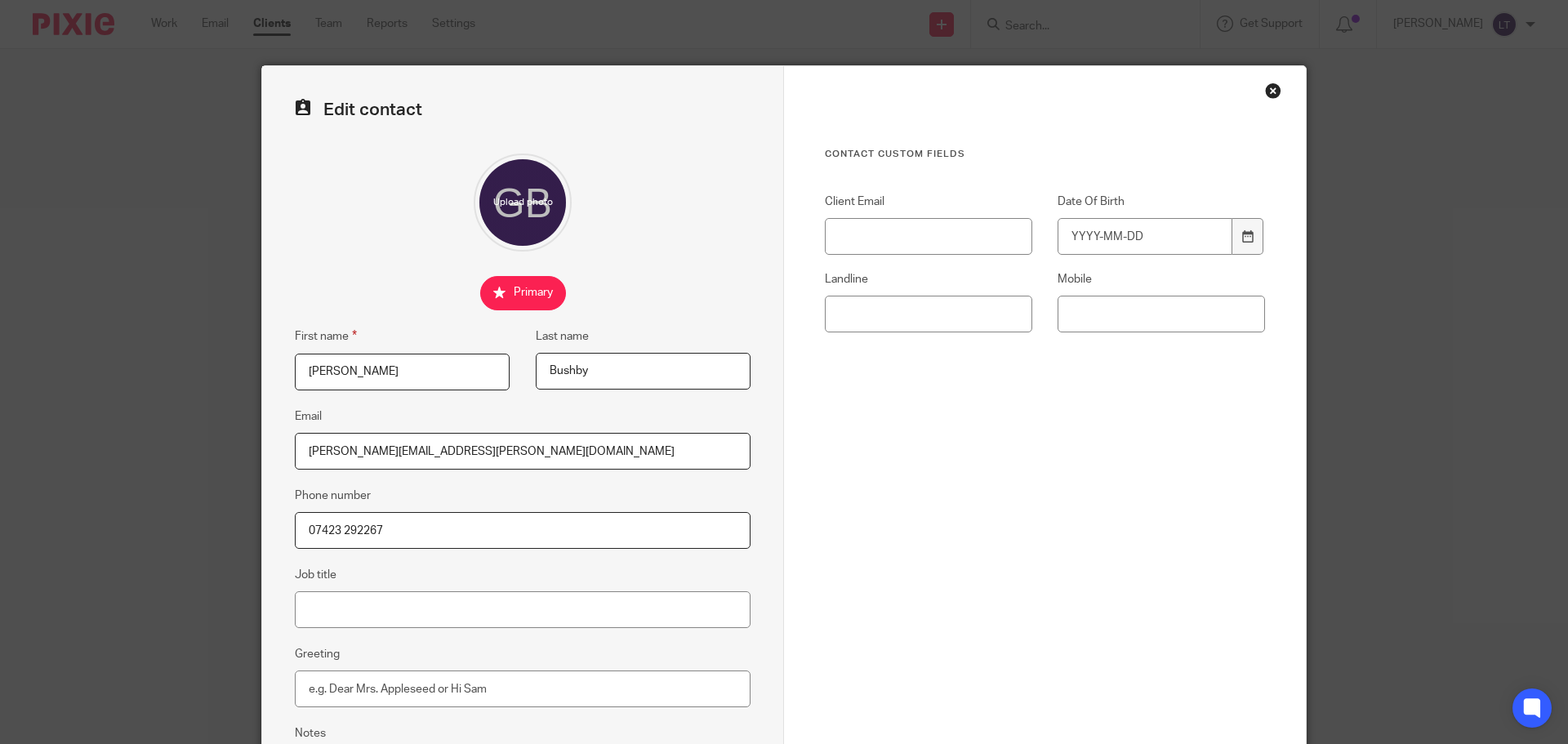 scroll, scrollTop: 0, scrollLeft: 0, axis: both 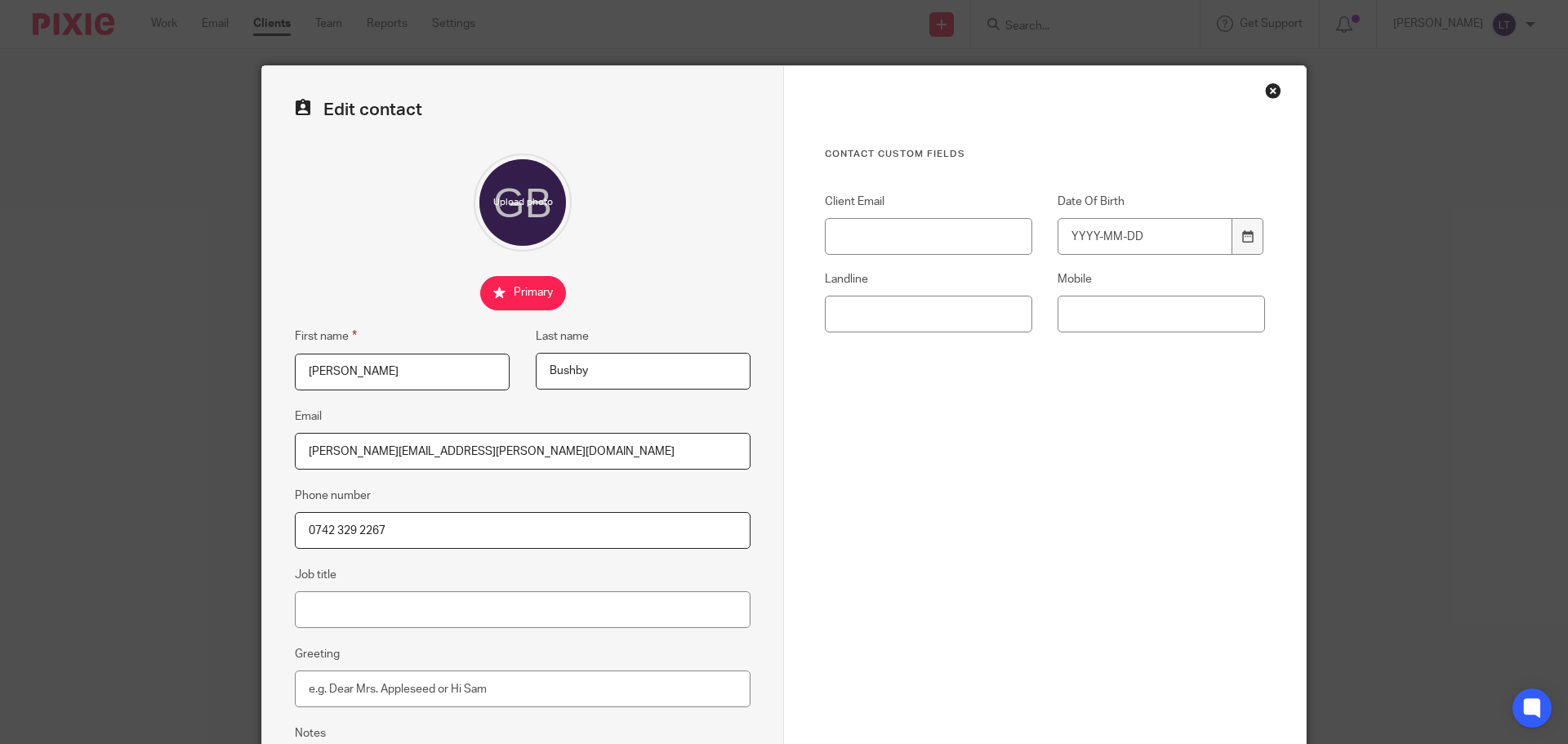drag, startPoint x: 382, startPoint y: 528, endPoint x: 298, endPoint y: 532, distance: 84.095184 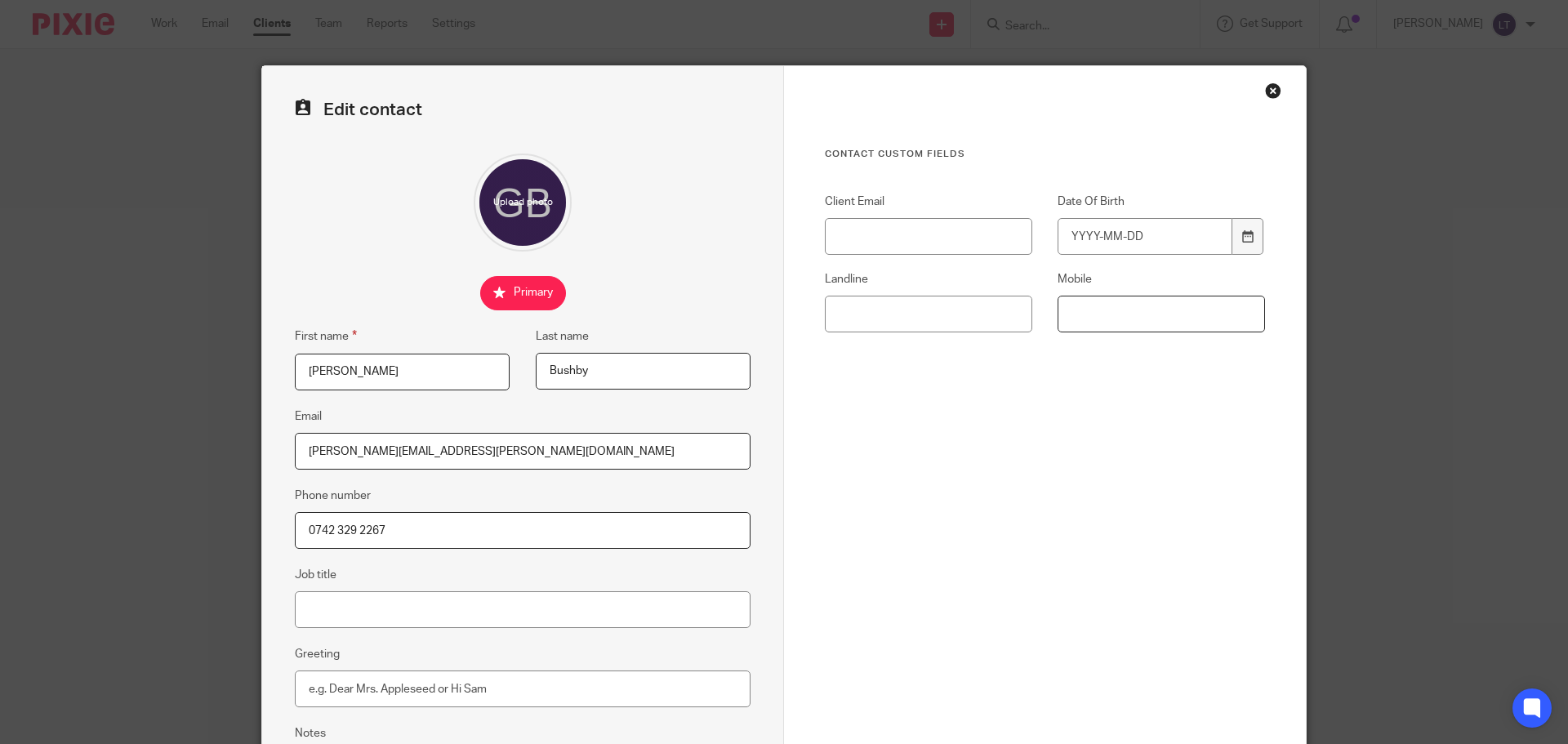 click on "Mobile" at bounding box center [1161, 314] 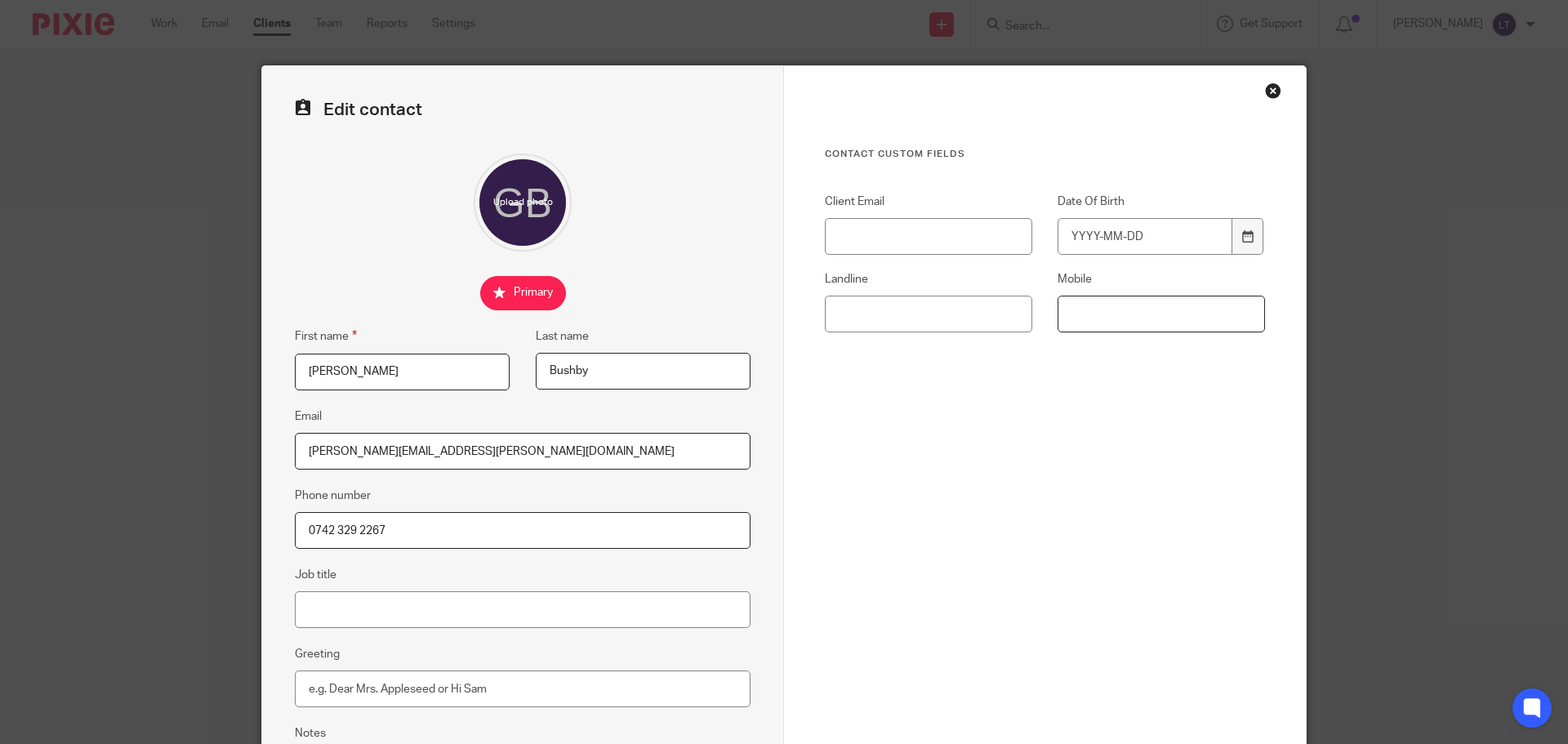 paste on "0742 329 2267" 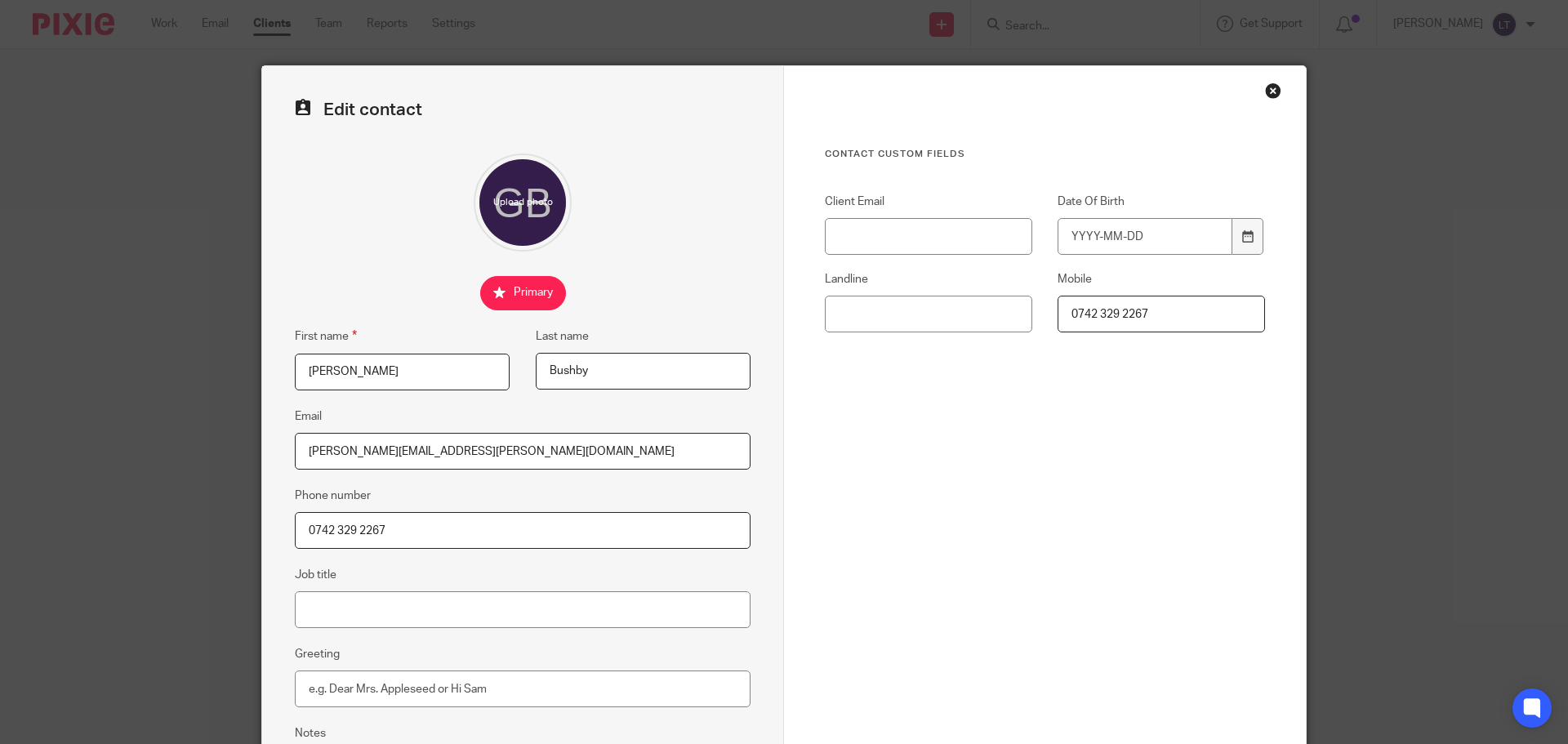 type on "0742 329 2267" 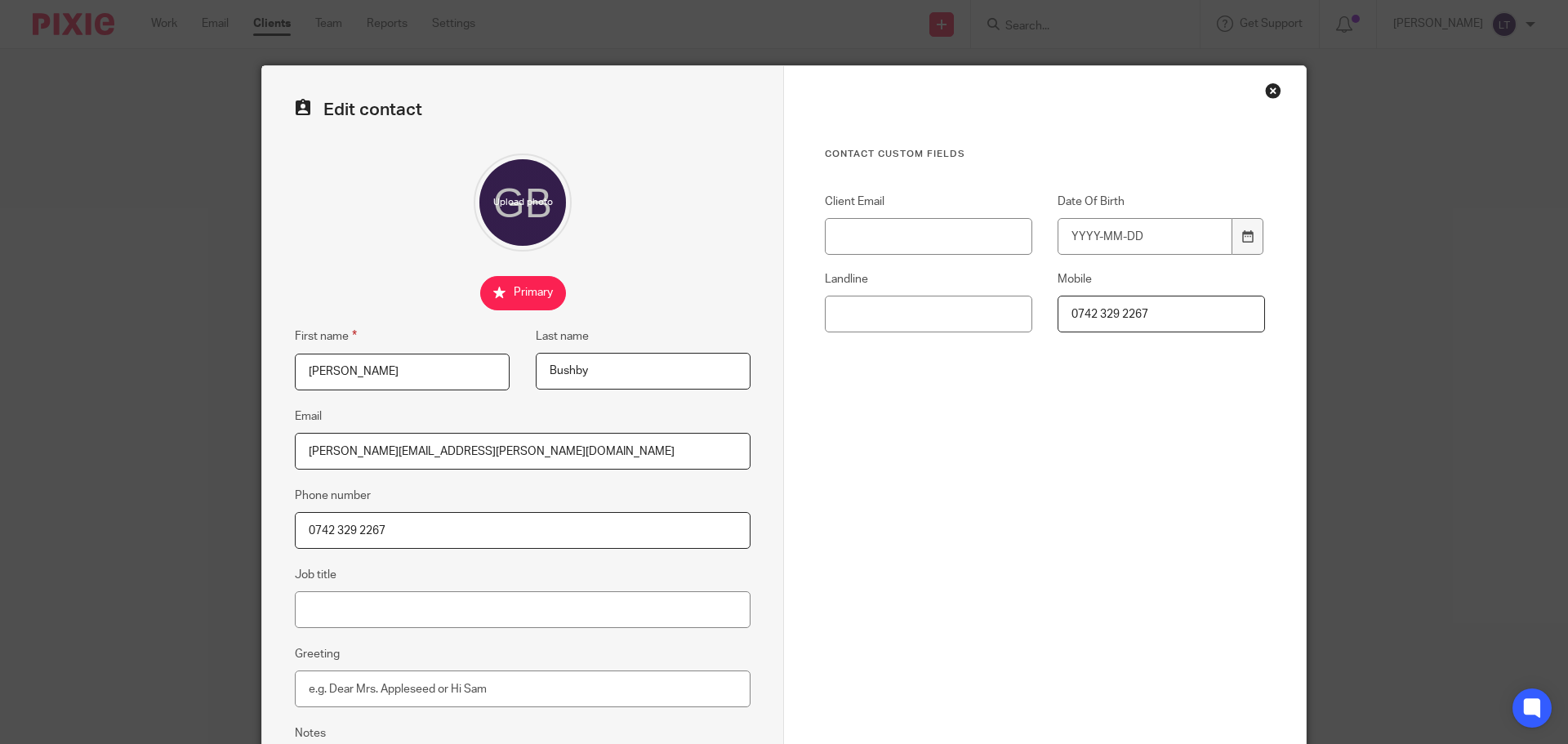drag, startPoint x: 442, startPoint y: 455, endPoint x: 294, endPoint y: 445, distance: 148.33745 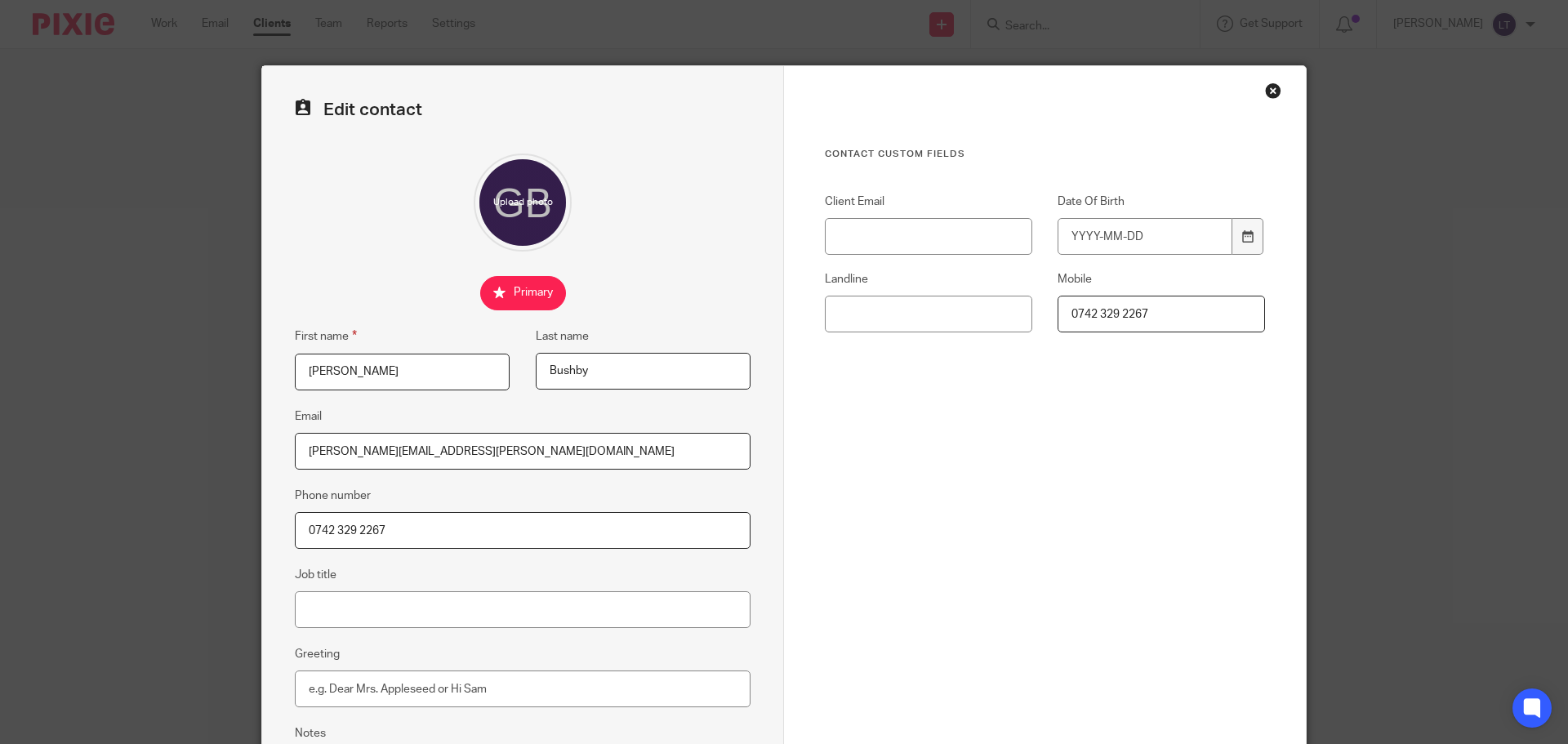 click on "[PERSON_NAME][EMAIL_ADDRESS][PERSON_NAME][DOMAIN_NAME]" at bounding box center (523, 451) 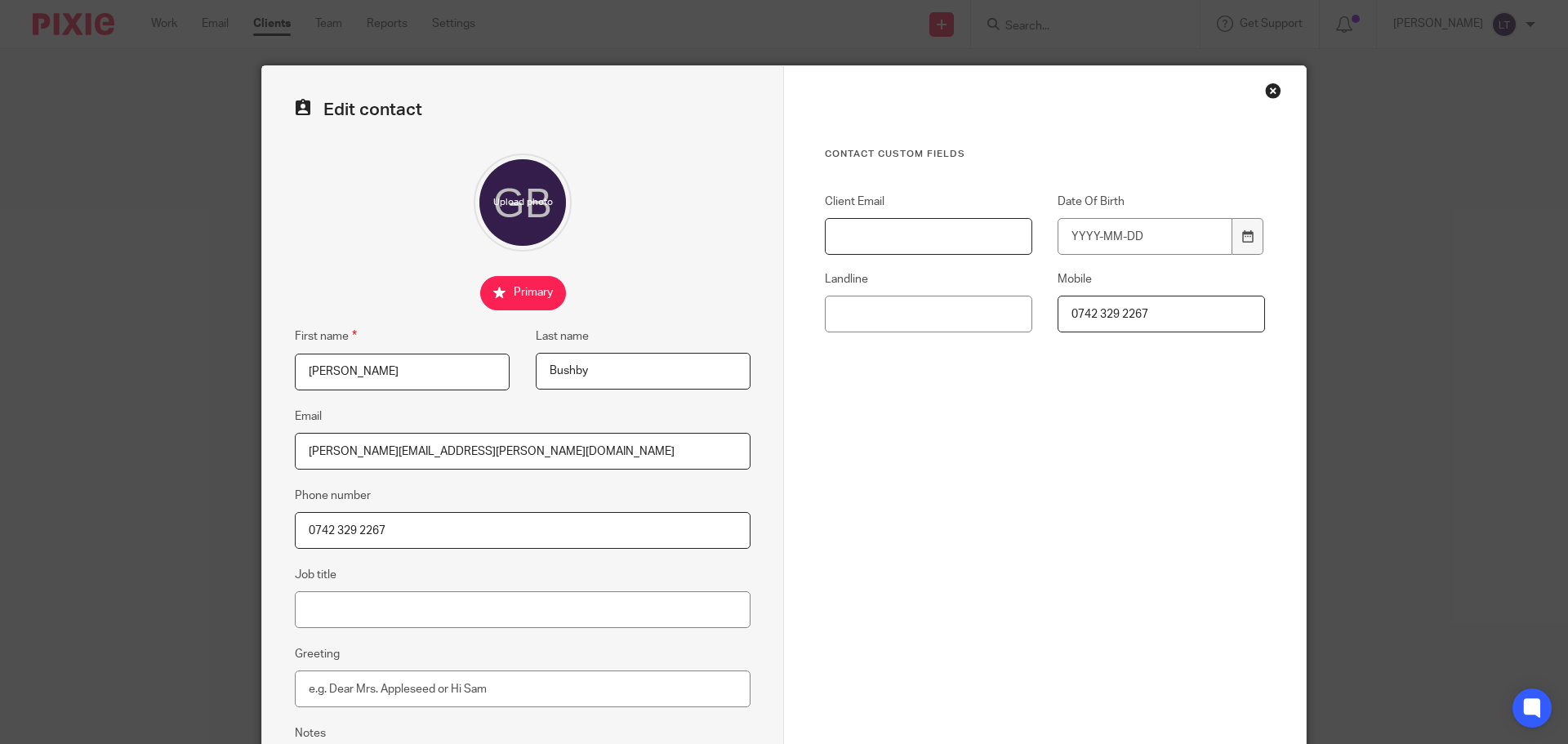 click on "Client Email" at bounding box center (929, 236) 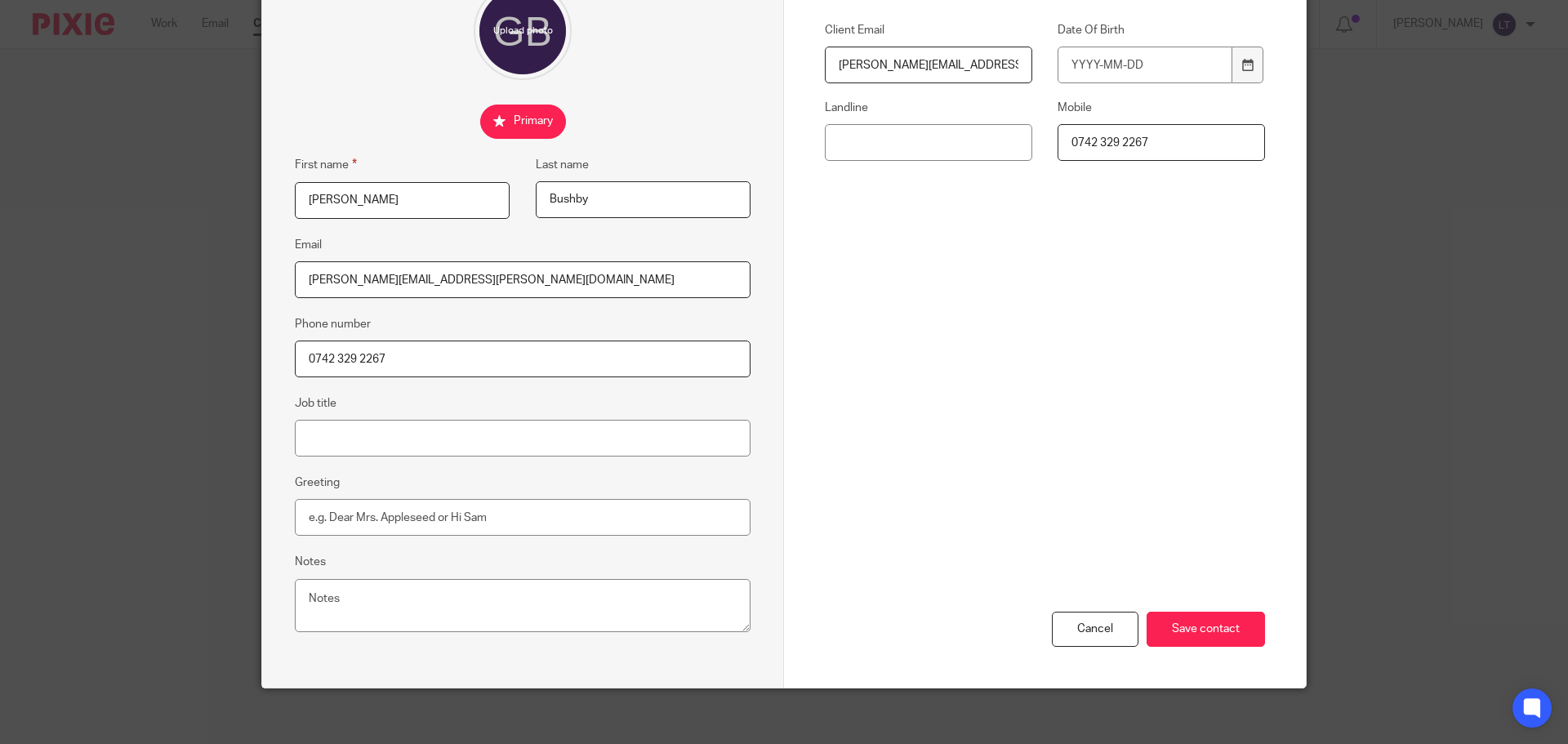scroll, scrollTop: 181, scrollLeft: 0, axis: vertical 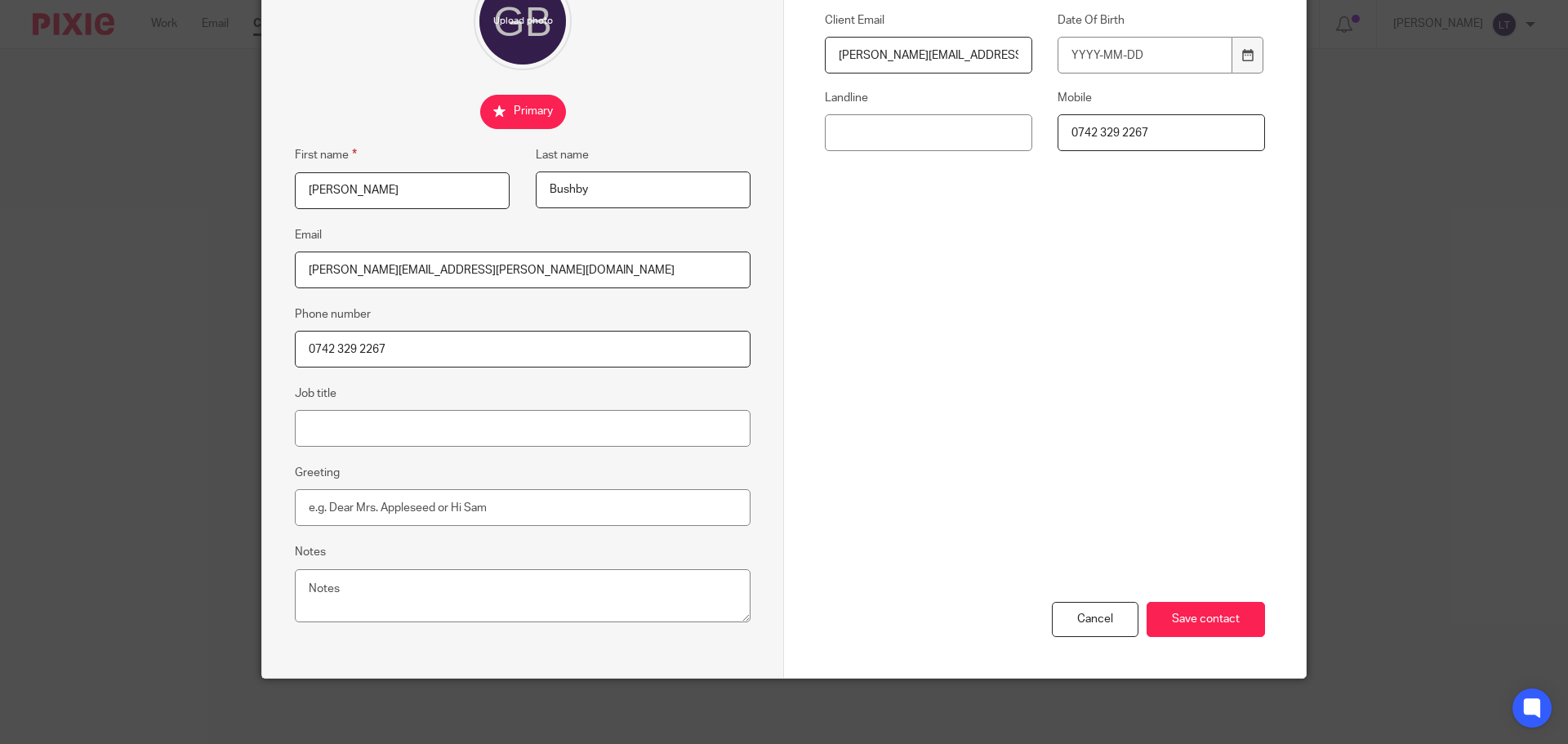 type on "[PERSON_NAME][EMAIL_ADDRESS][PERSON_NAME][DOMAIN_NAME]" 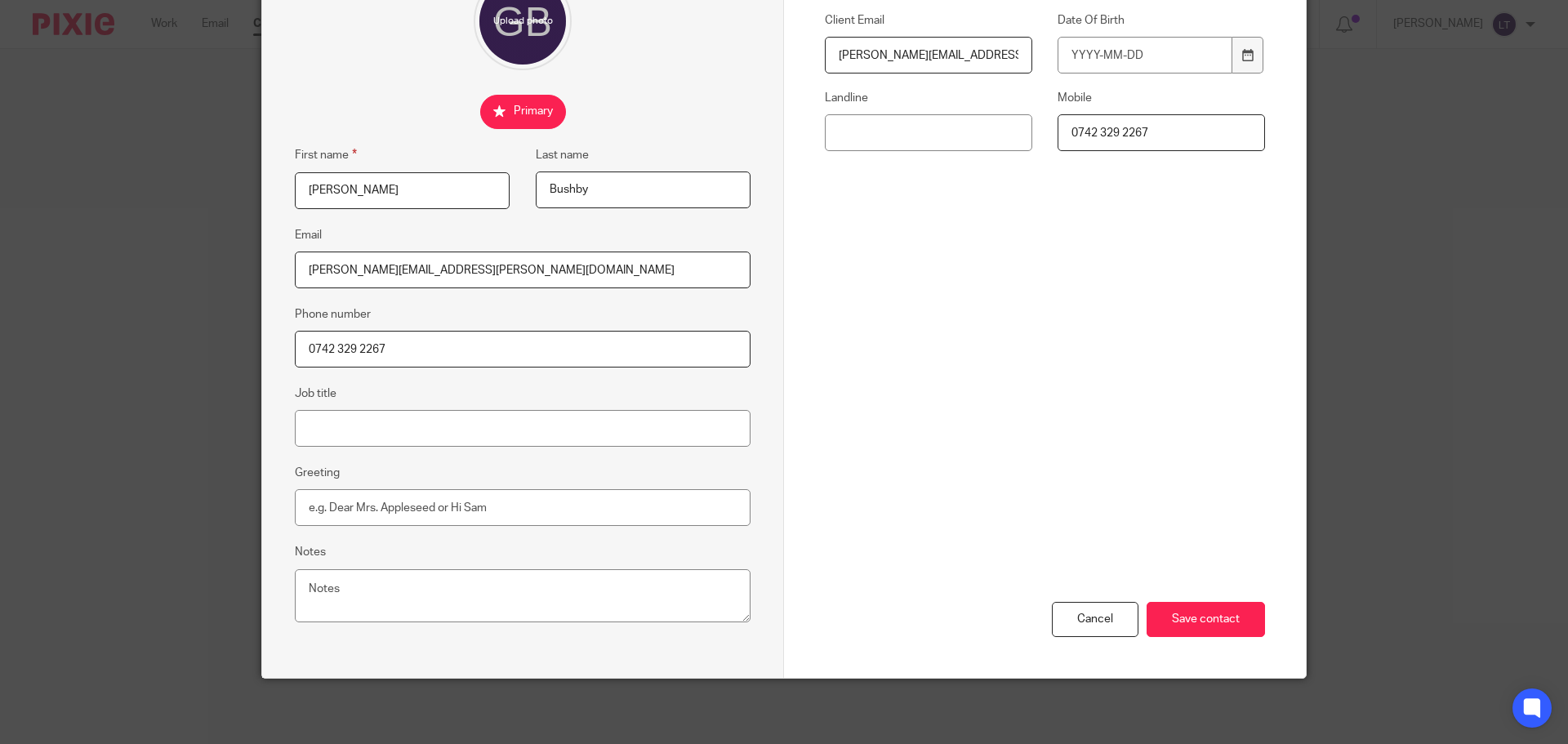 drag, startPoint x: 1164, startPoint y: 129, endPoint x: 1059, endPoint y: 136, distance: 105.23307 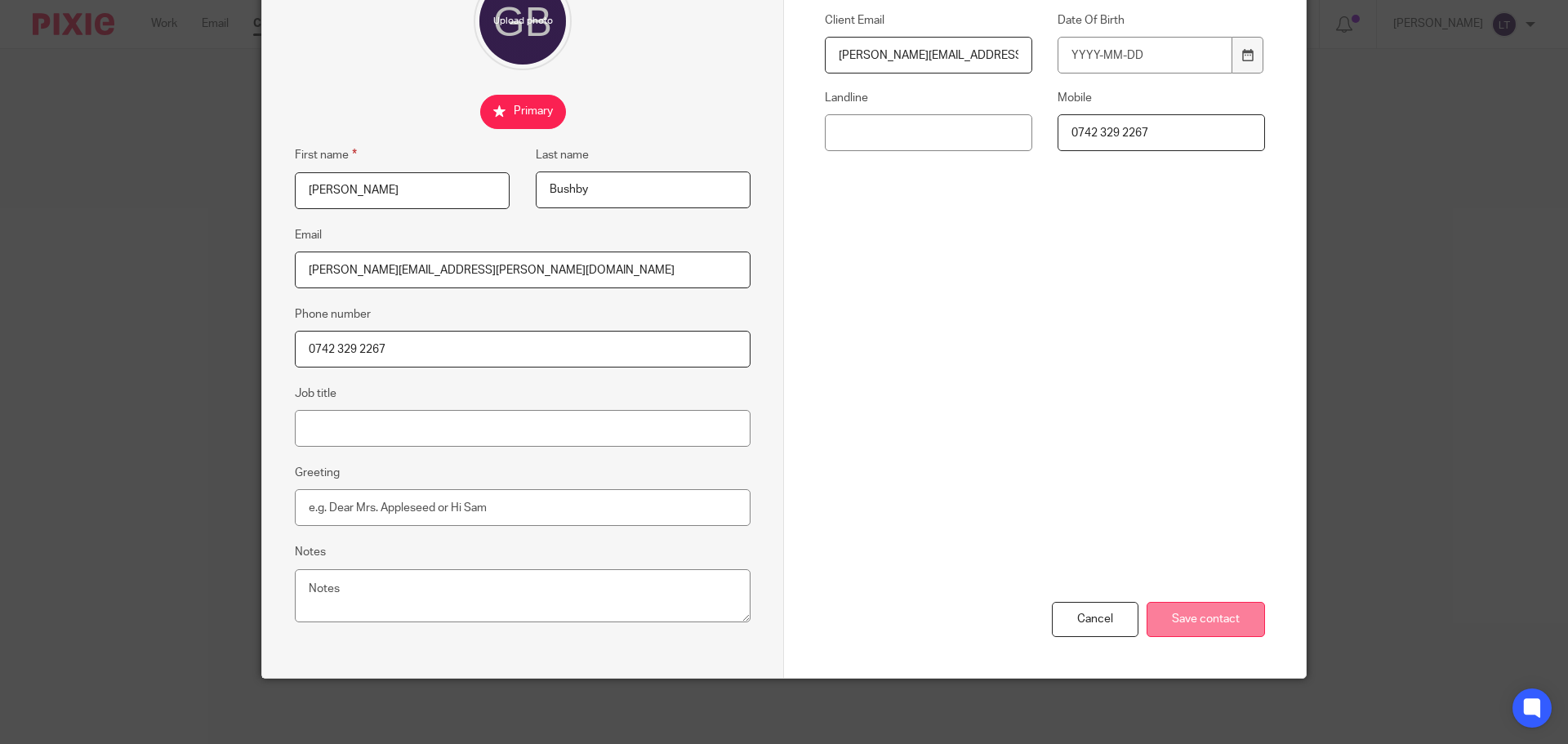 click on "Save contact" at bounding box center [1205, 619] 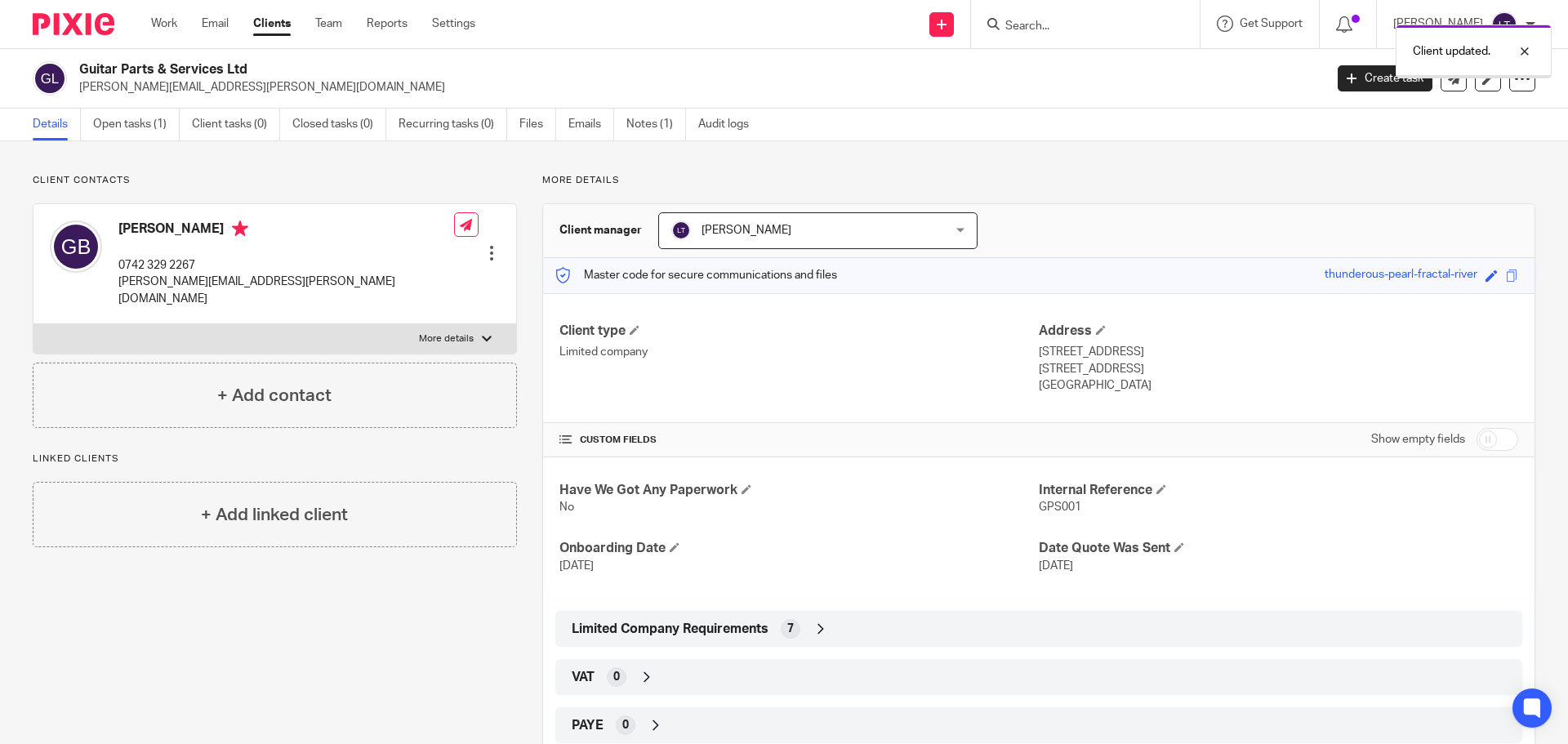scroll, scrollTop: 0, scrollLeft: 0, axis: both 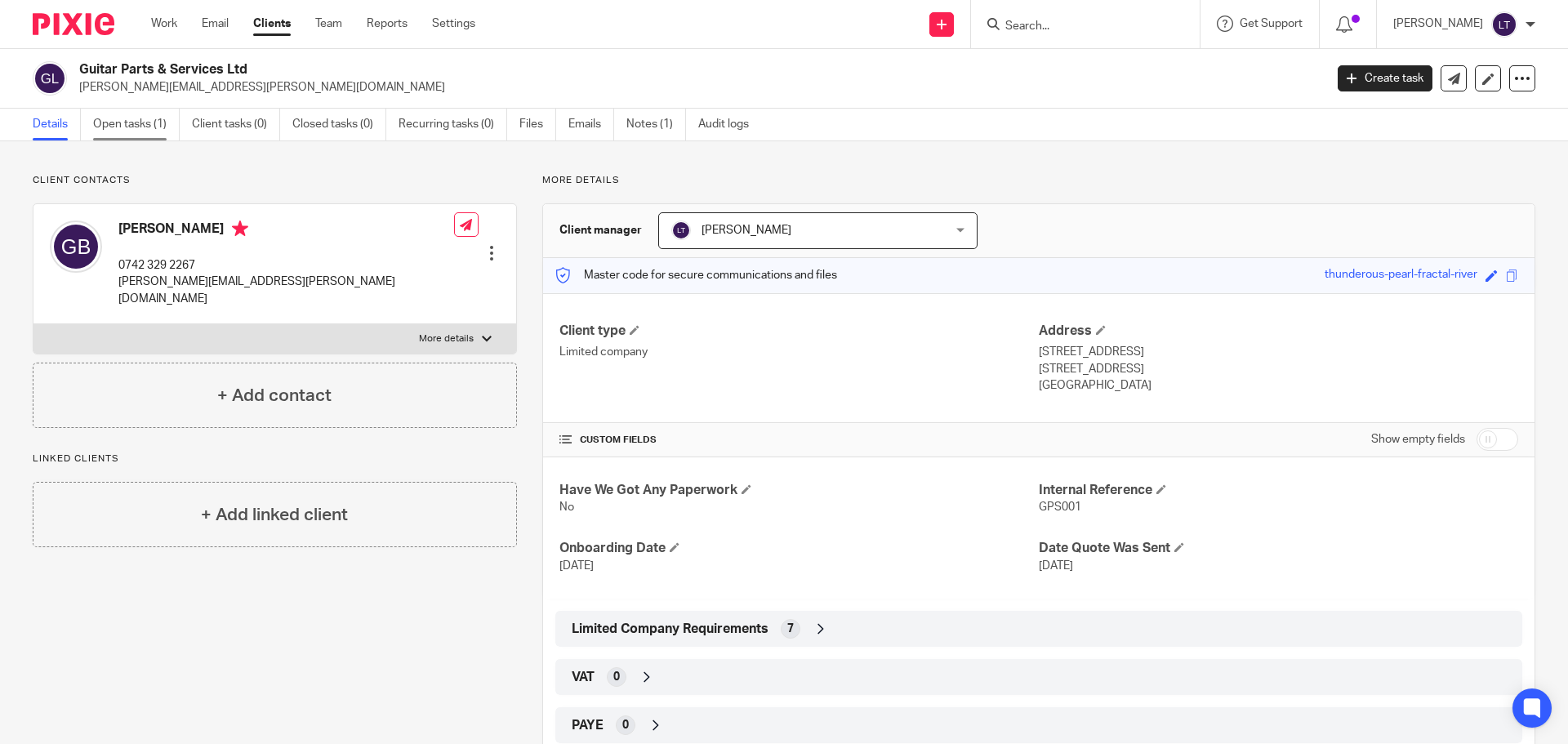 click on "Open tasks (1)" at bounding box center [136, 124] 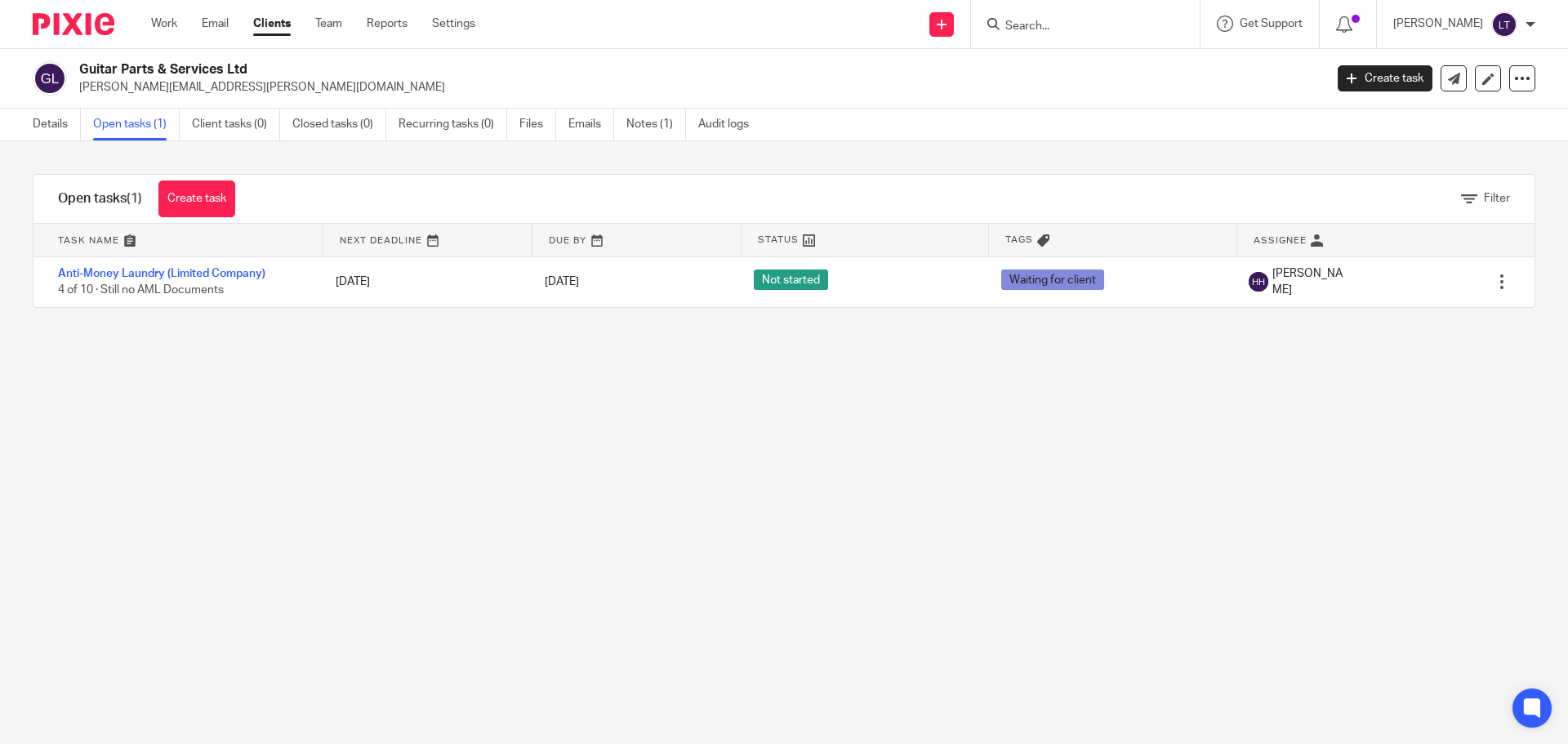 scroll, scrollTop: 0, scrollLeft: 0, axis: both 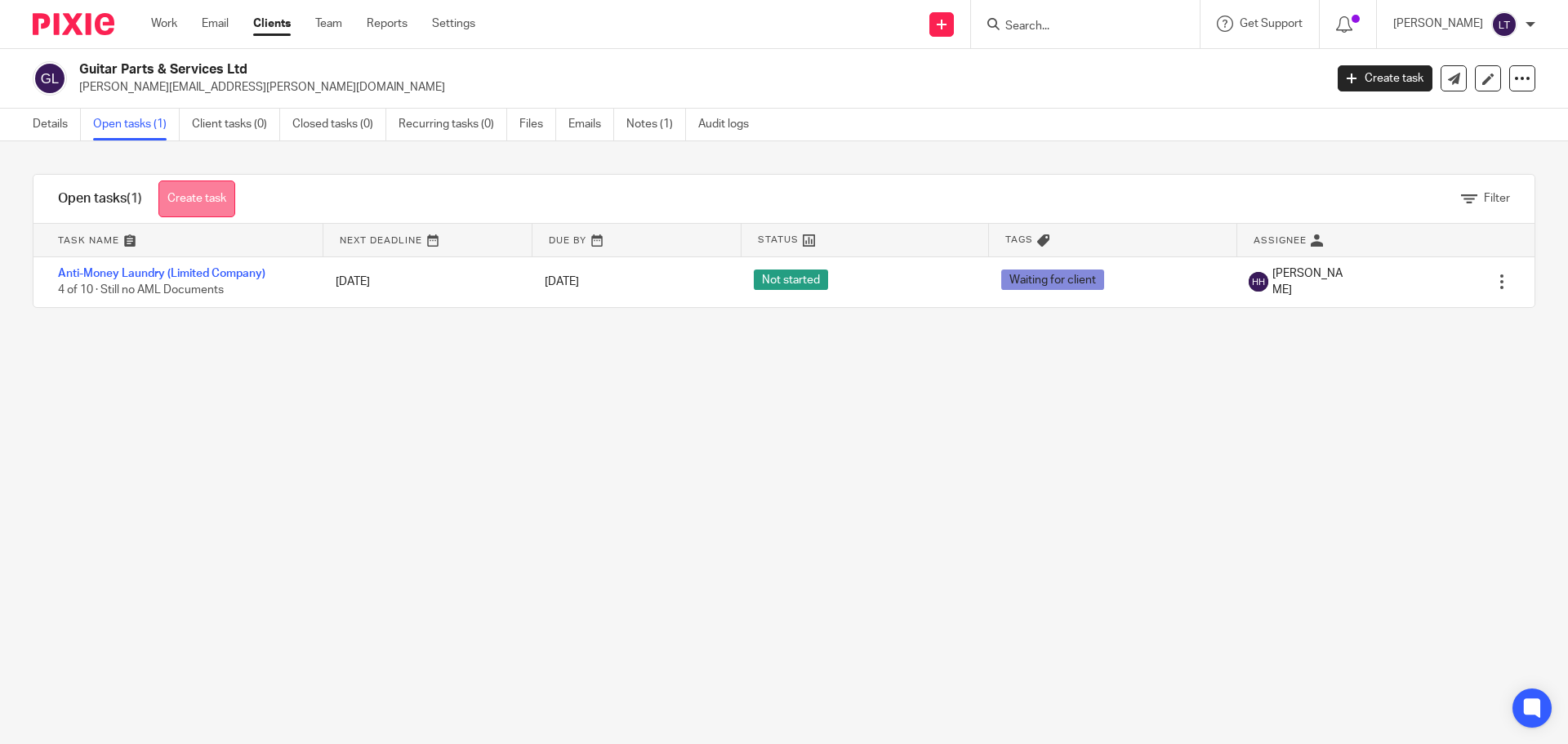 click on "Create task" at bounding box center (197, 198) 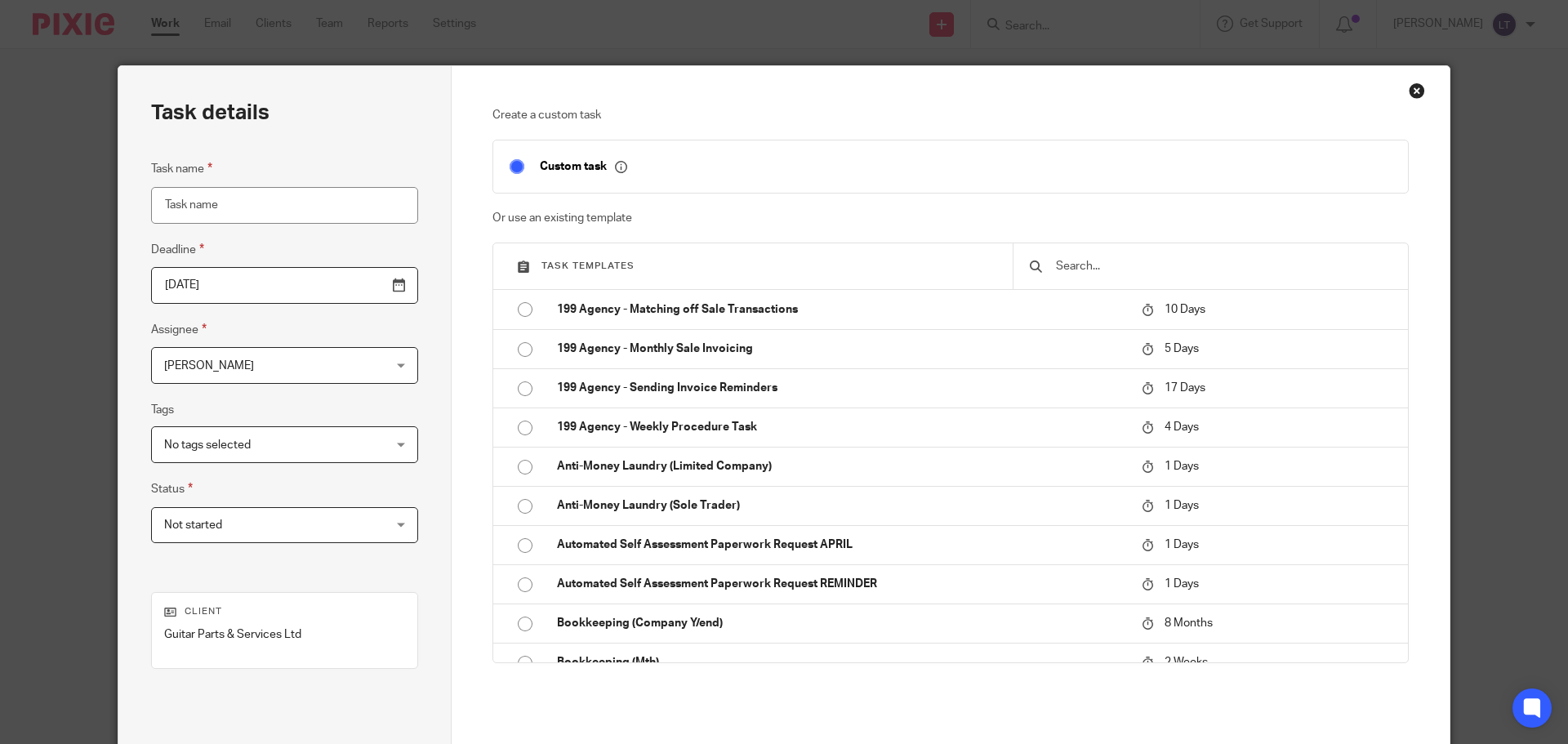 scroll, scrollTop: 0, scrollLeft: 0, axis: both 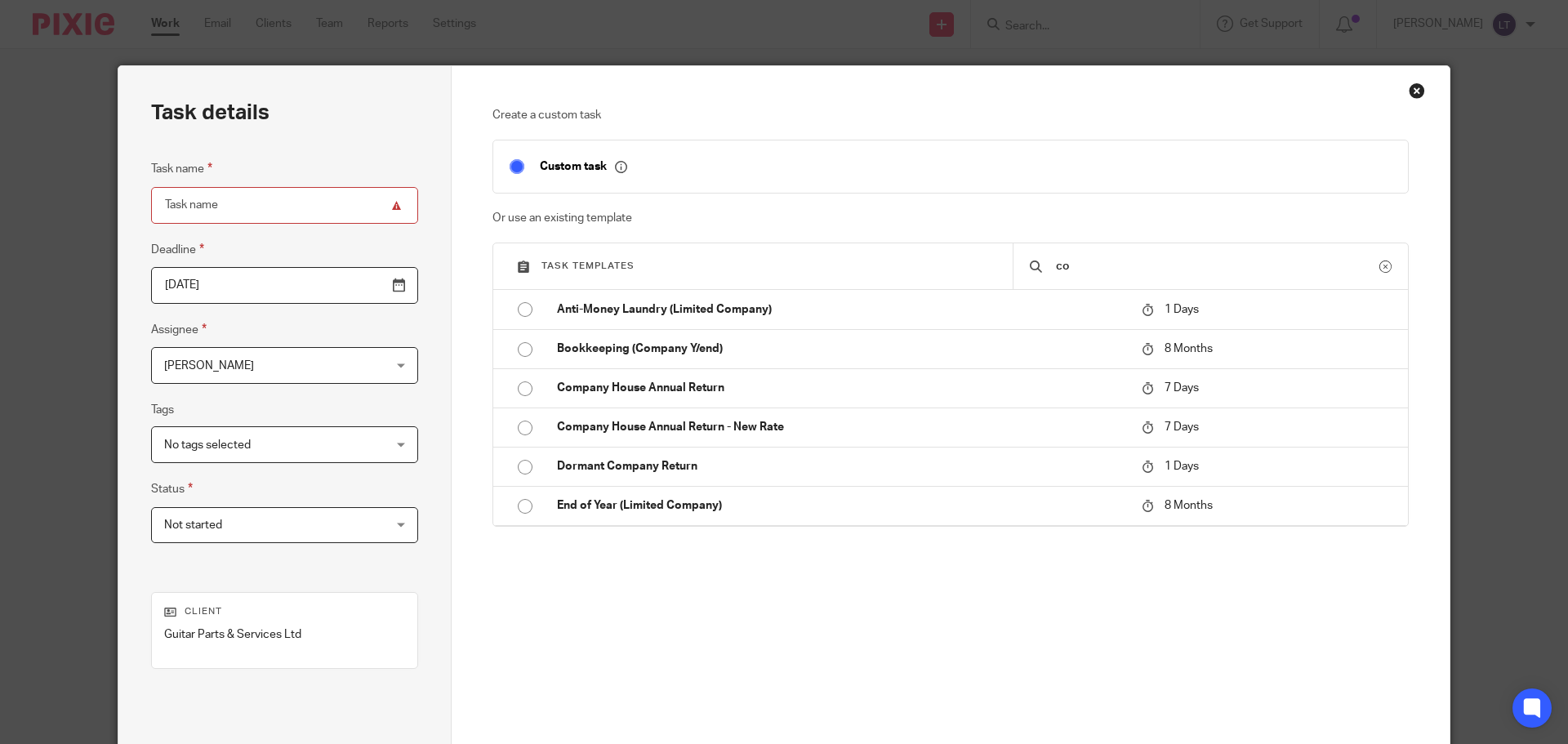 type on "c" 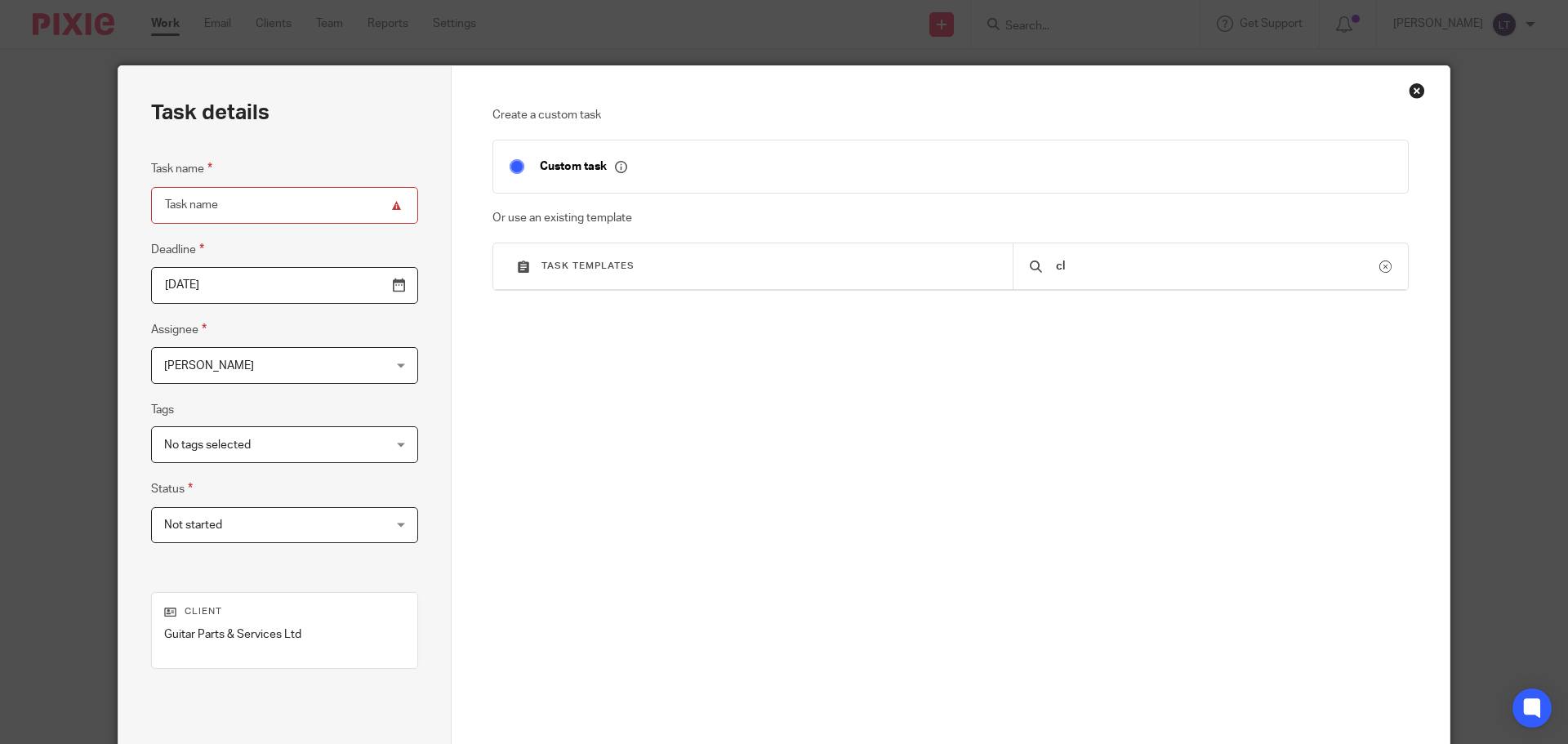 type on "c" 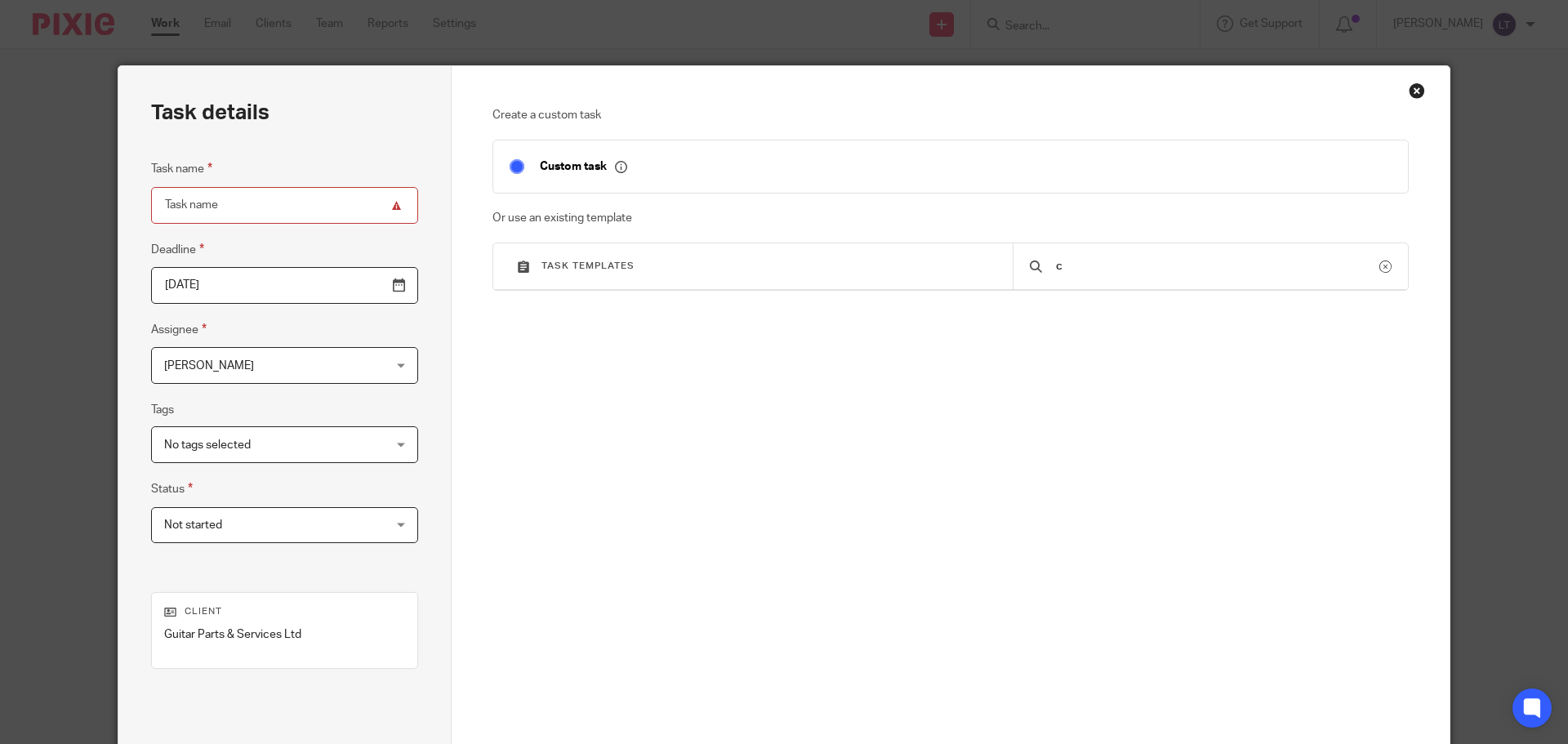 type 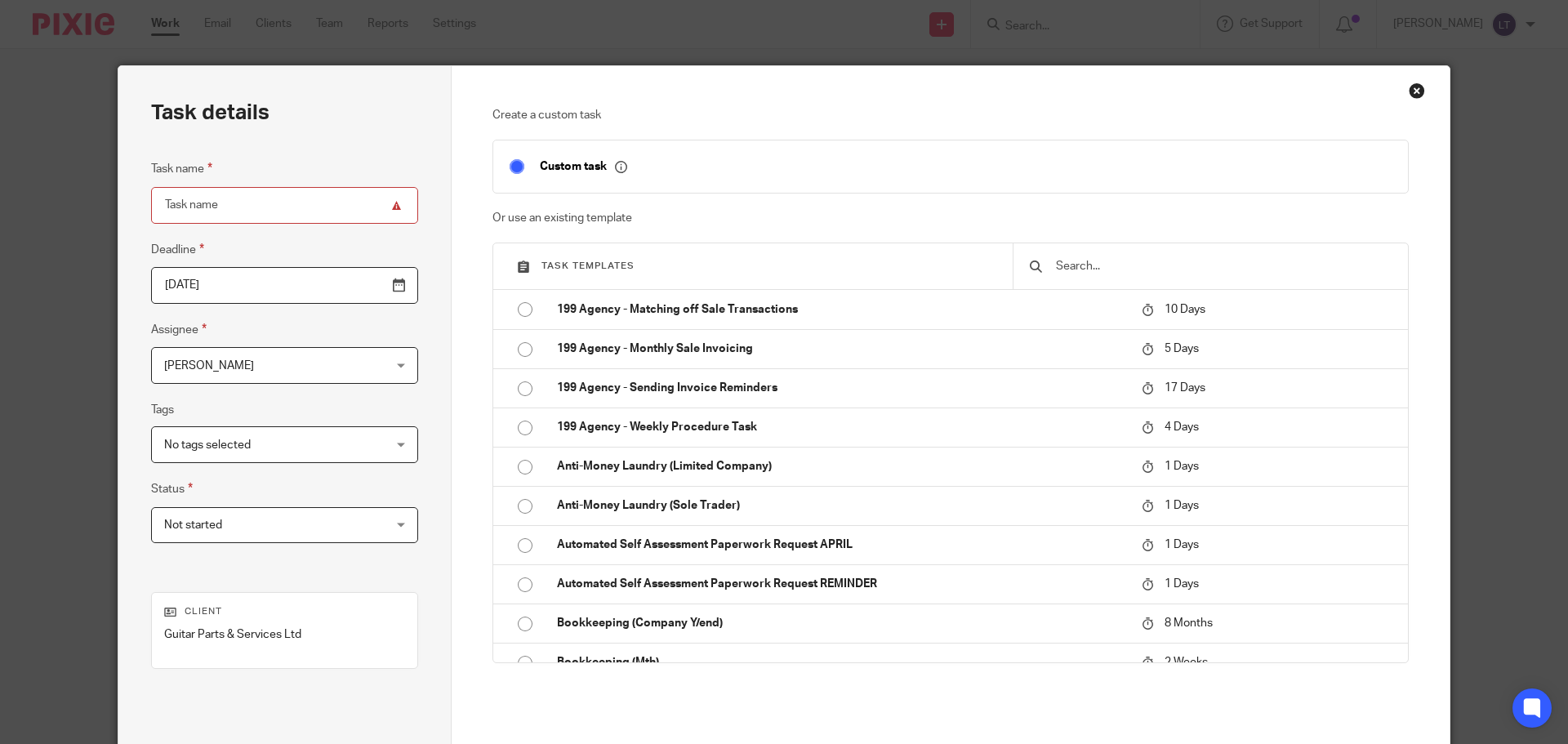 click on "Task name" at bounding box center (284, 205) 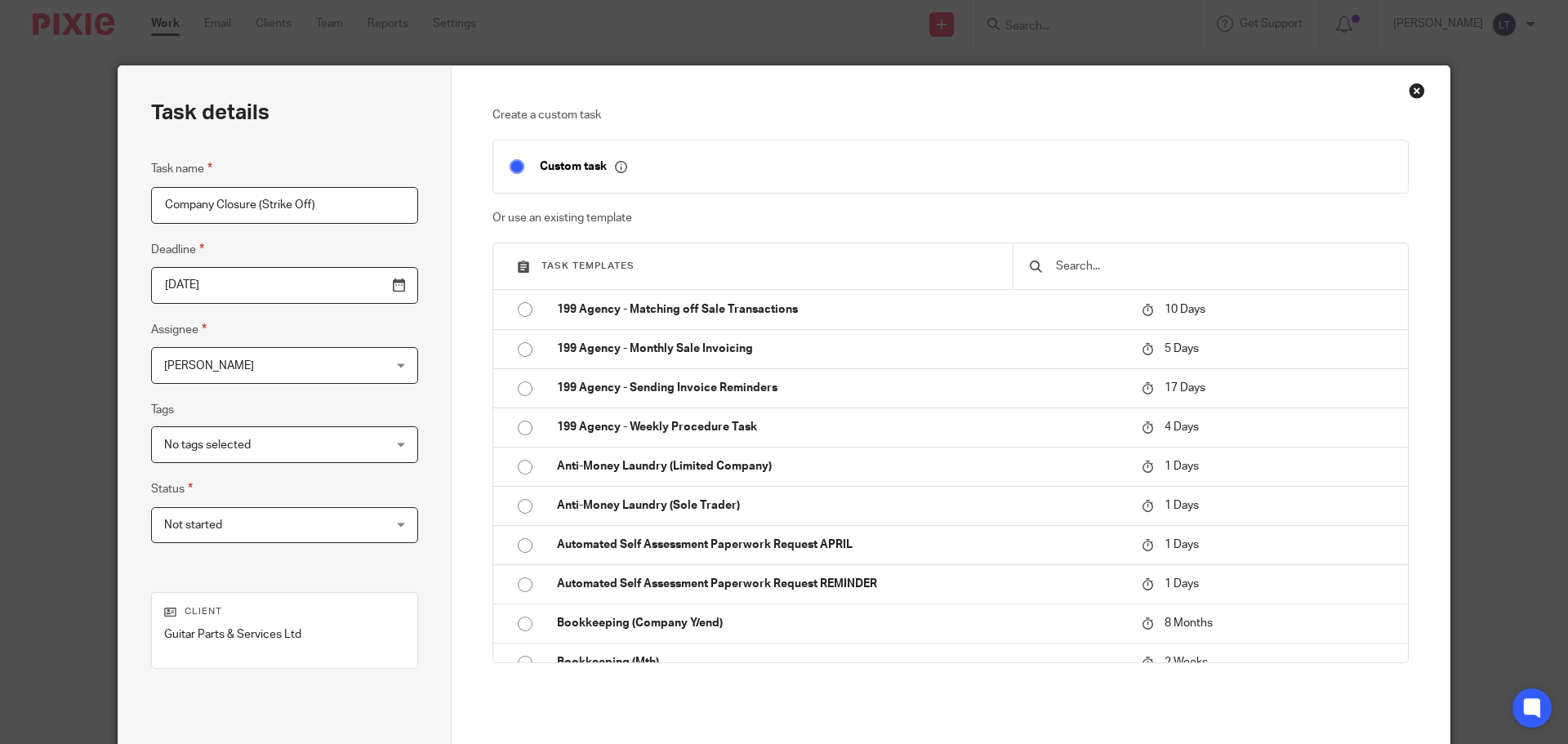 type on "Company Closure (Strike Off)" 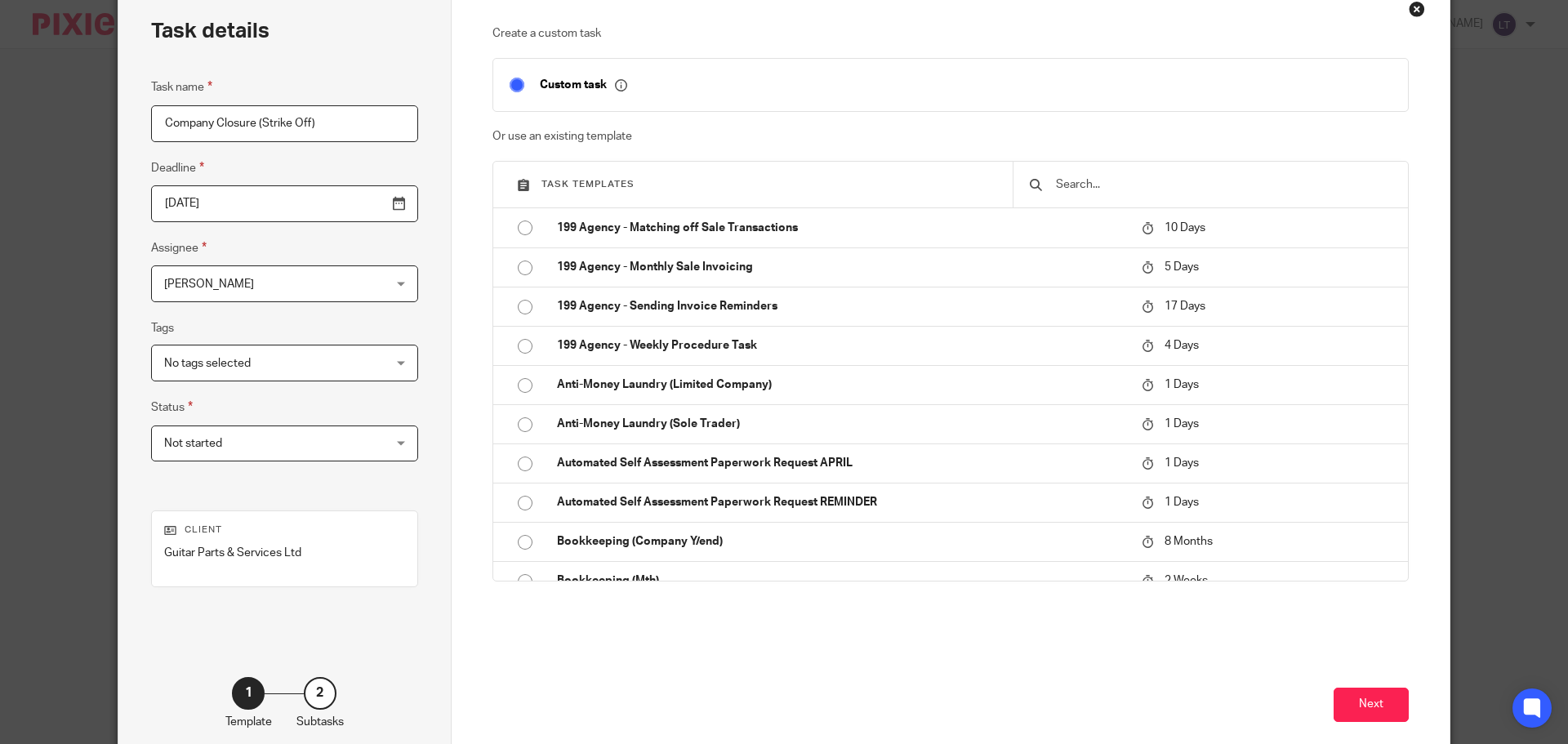 scroll, scrollTop: 163, scrollLeft: 0, axis: vertical 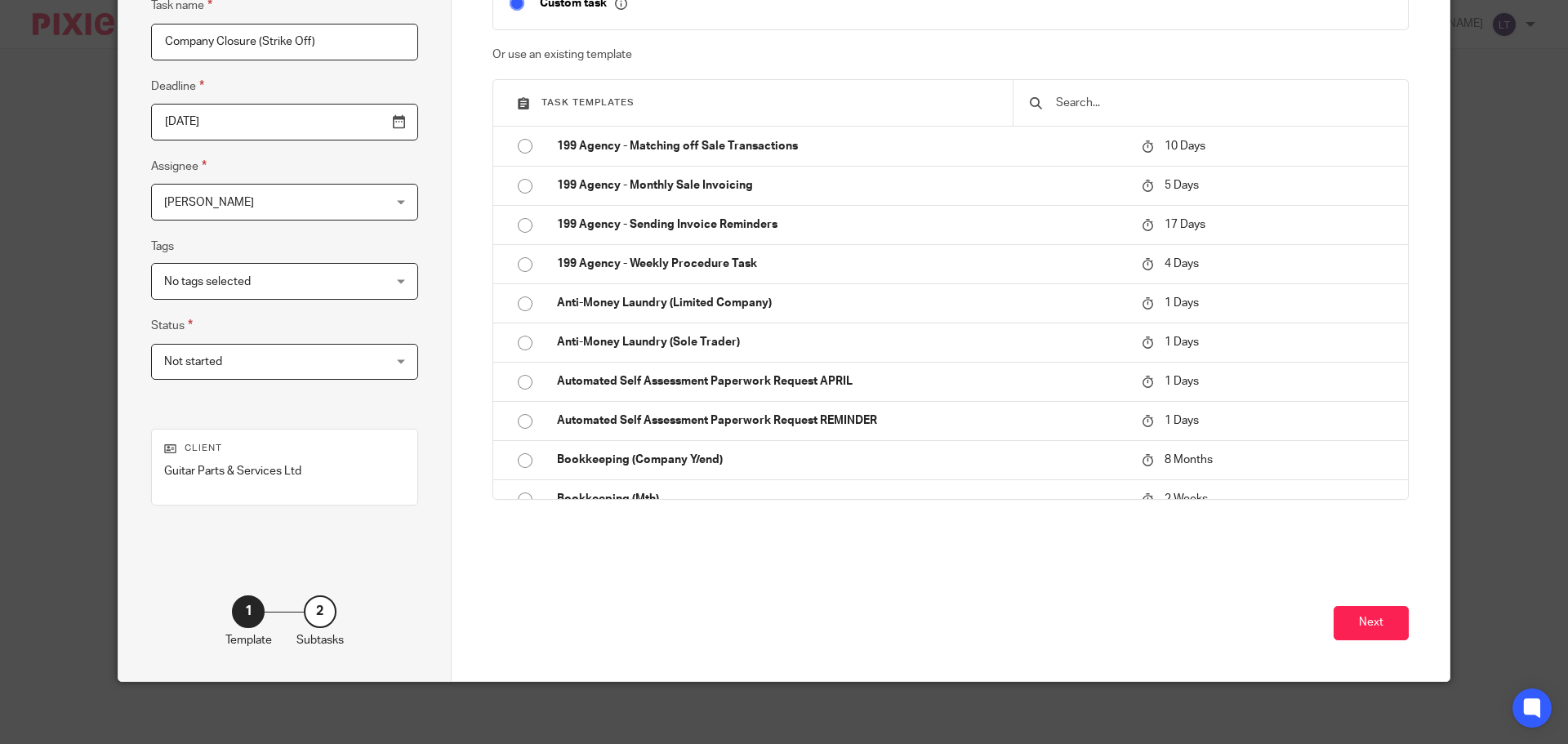 click on "No tags selected" at bounding box center (265, 281) 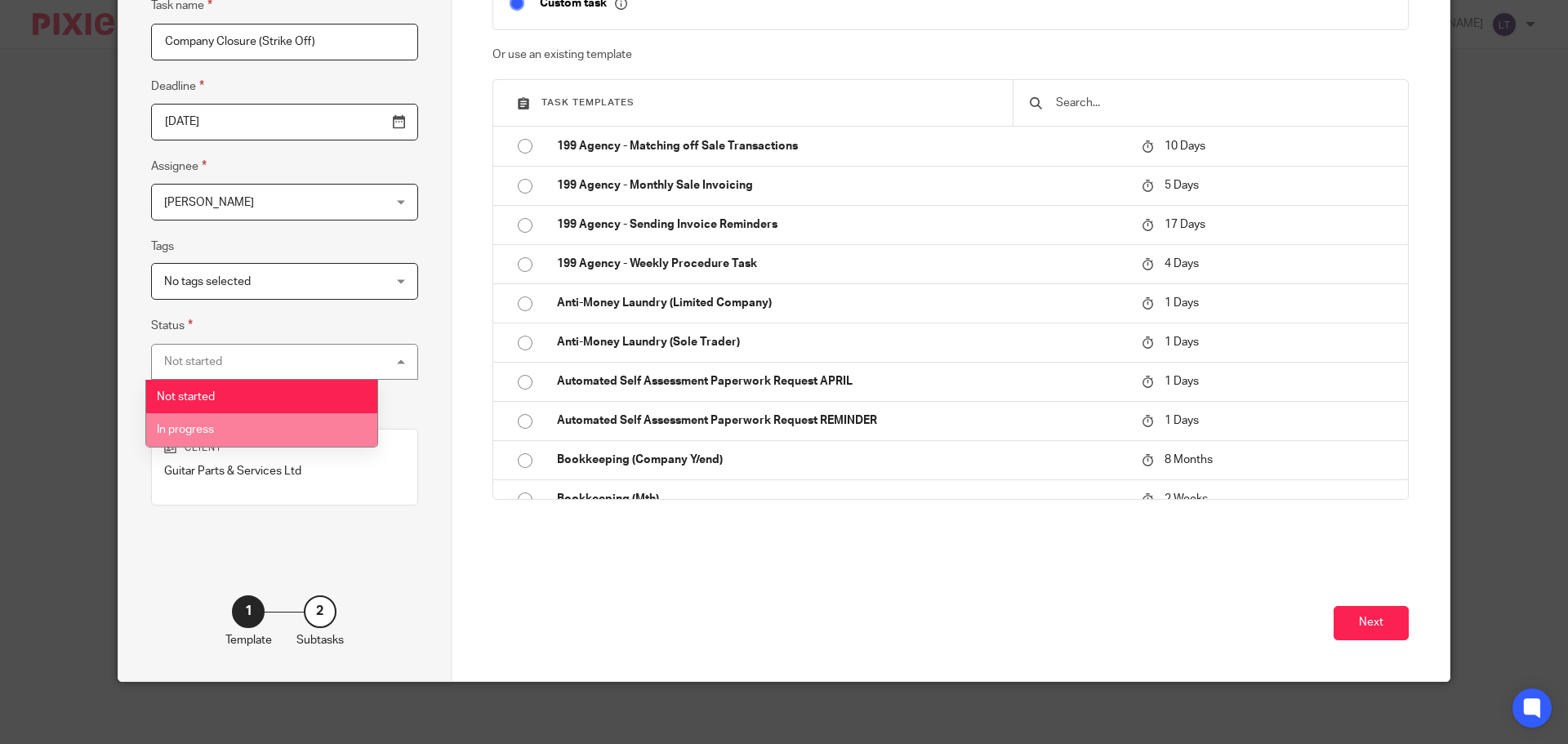 click on "In progress" at bounding box center (261, 430) 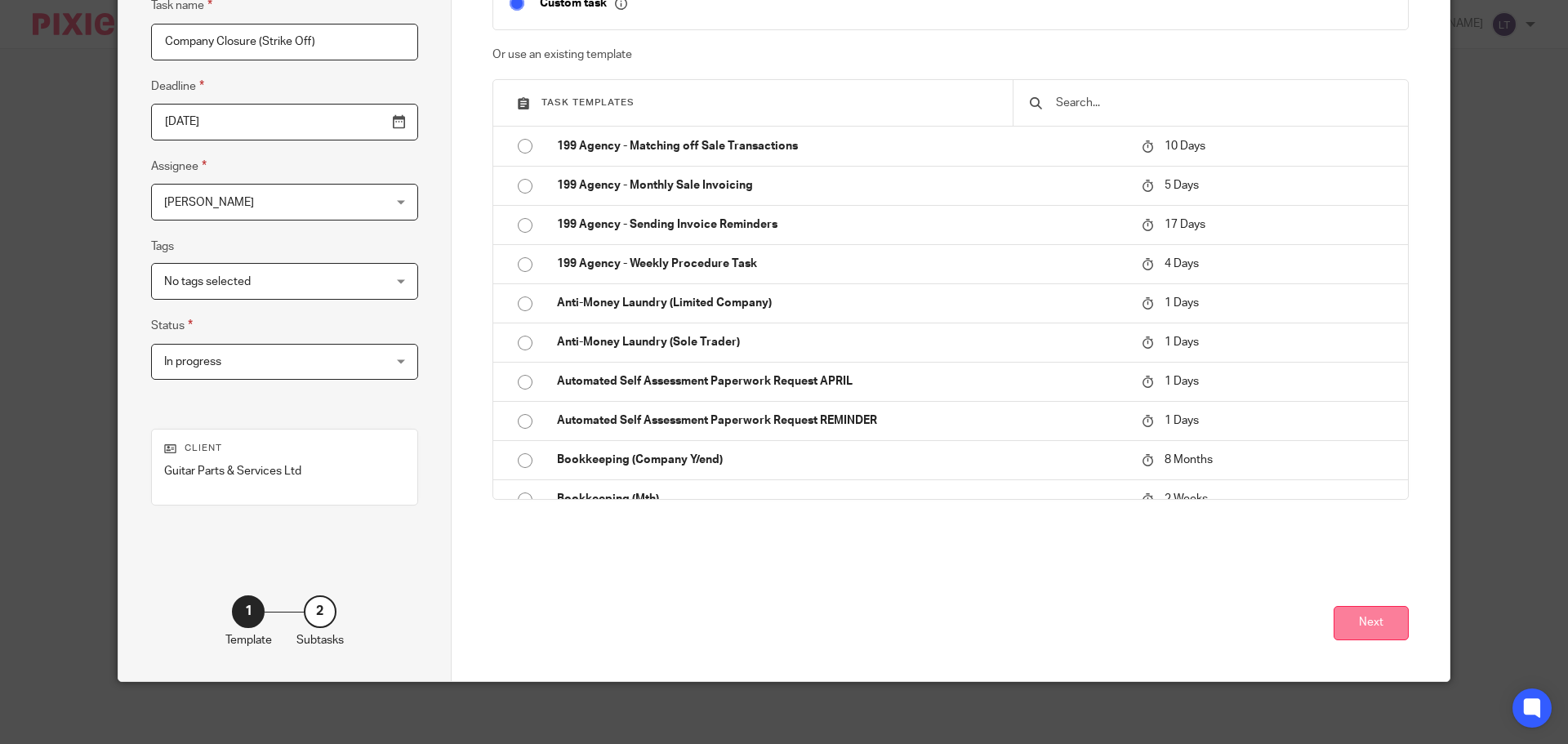 click on "Next" at bounding box center [1371, 623] 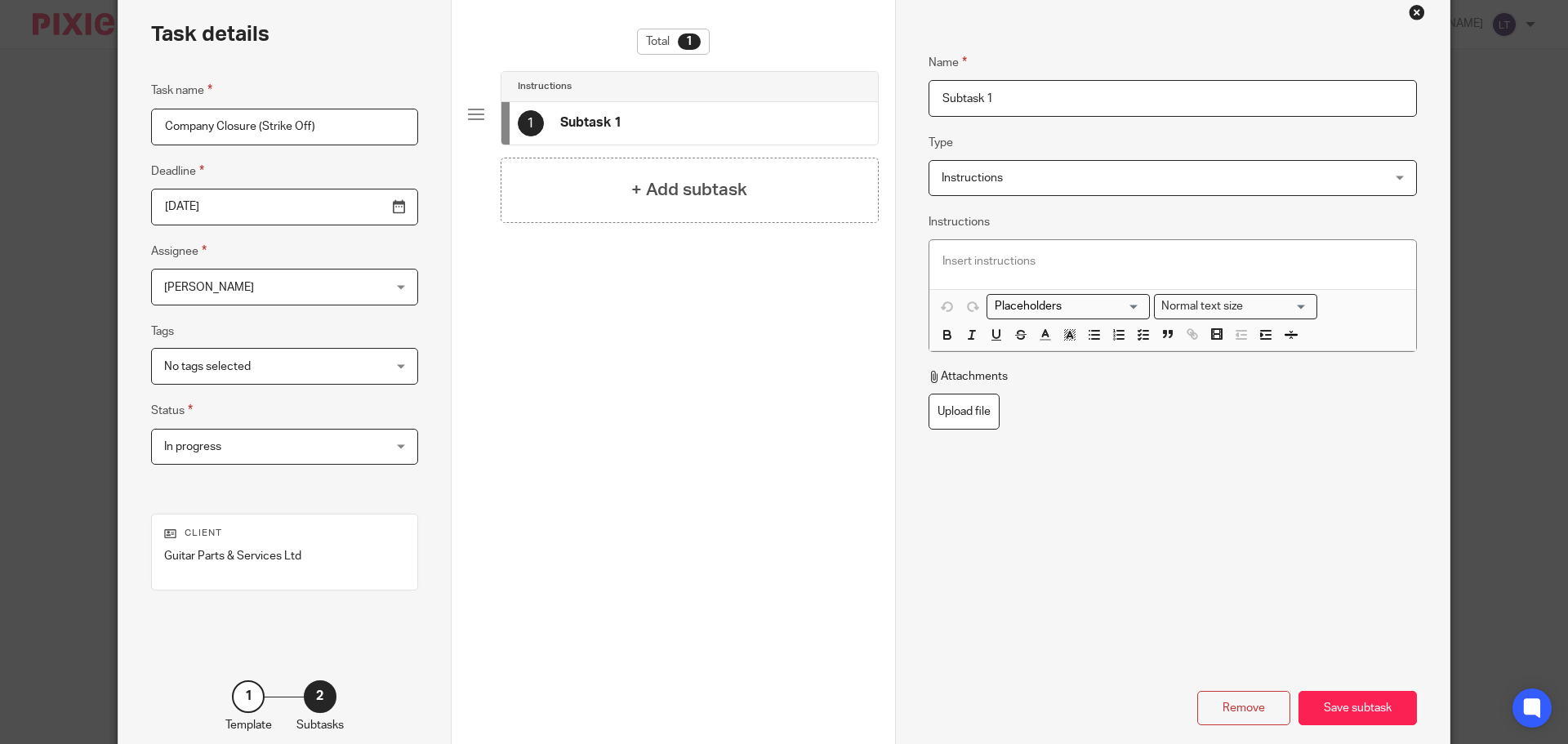 scroll, scrollTop: 167, scrollLeft: 0, axis: vertical 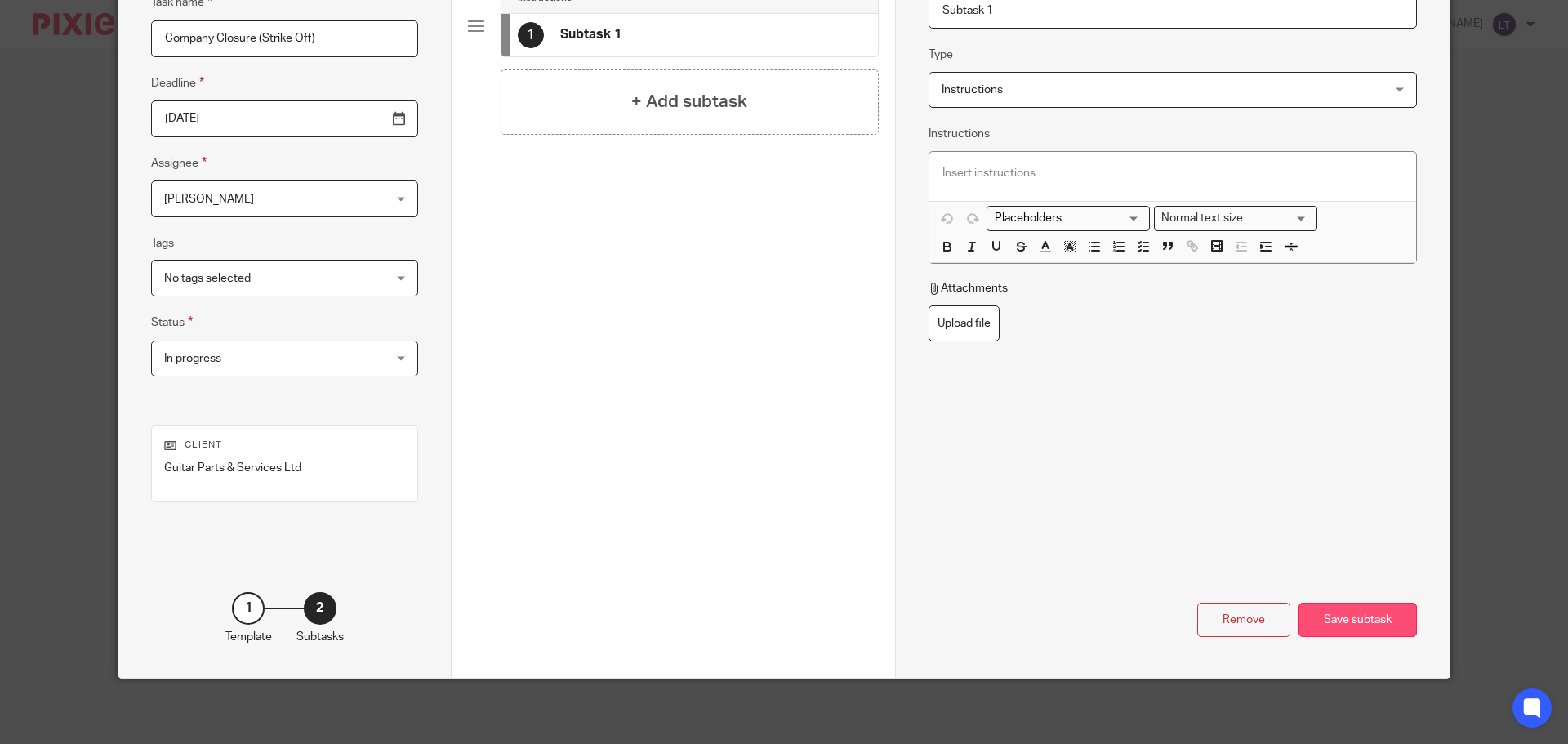 click on "Save subtask" at bounding box center [1357, 620] 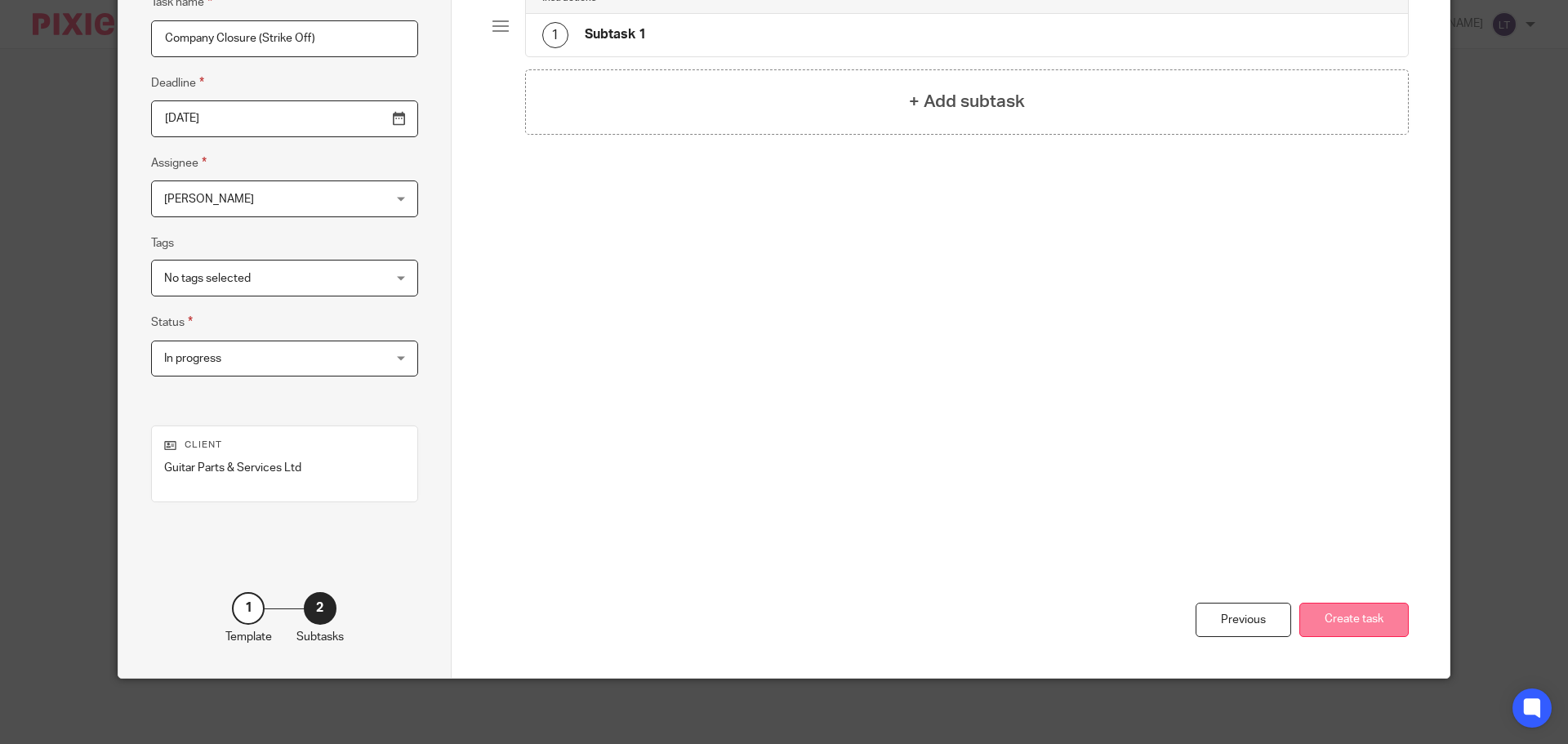 click on "Create task" at bounding box center [1354, 620] 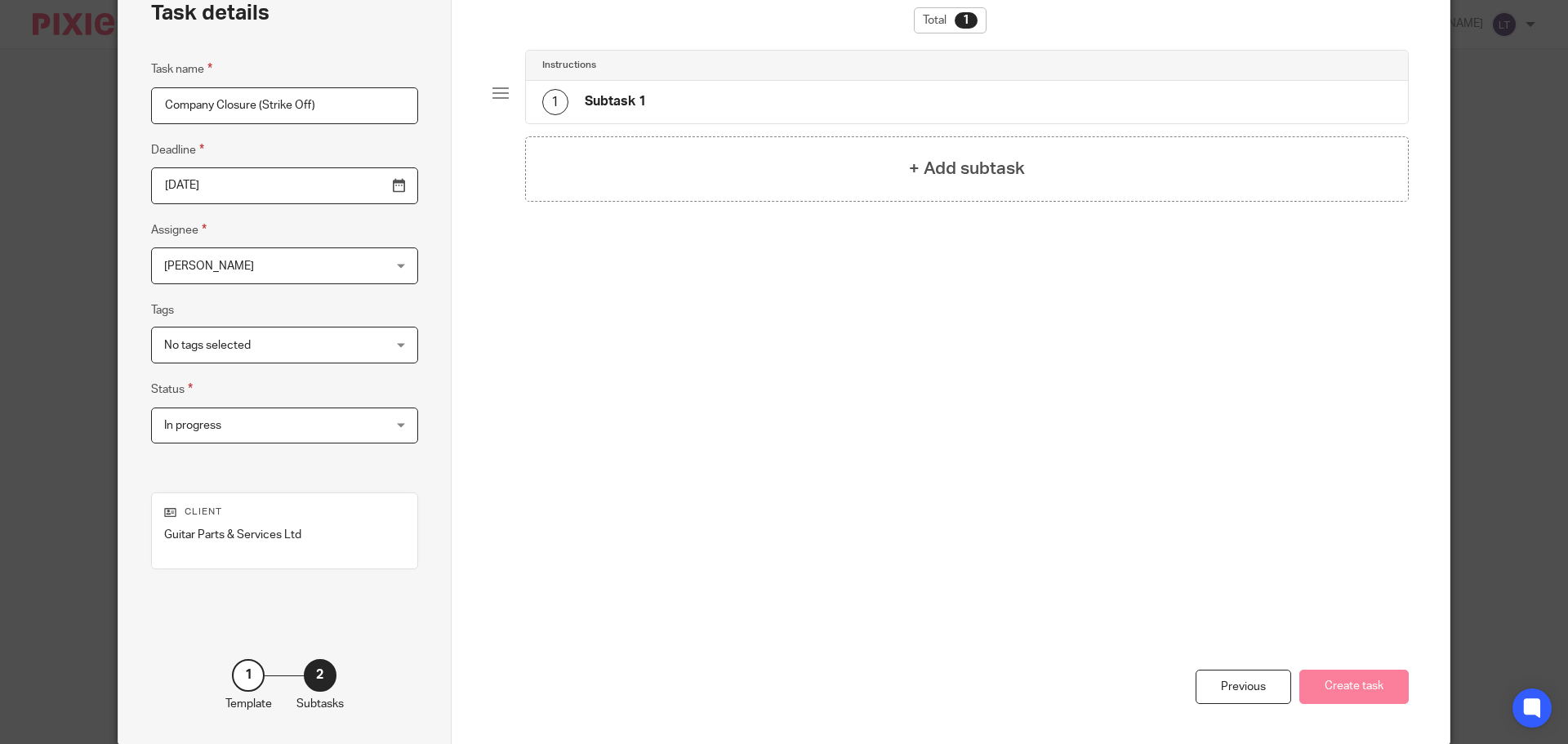 scroll, scrollTop: 4, scrollLeft: 0, axis: vertical 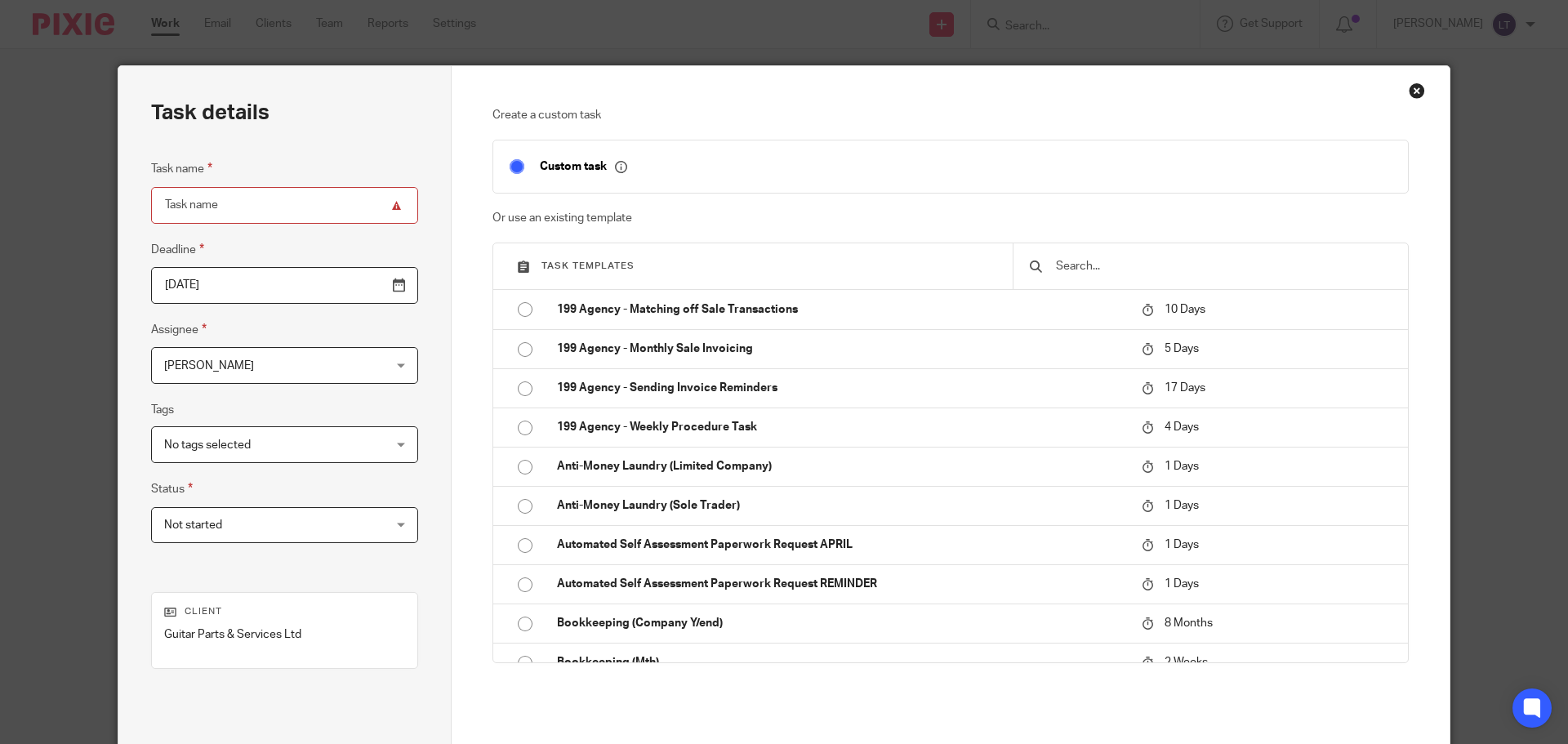 click at bounding box center [1417, 91] 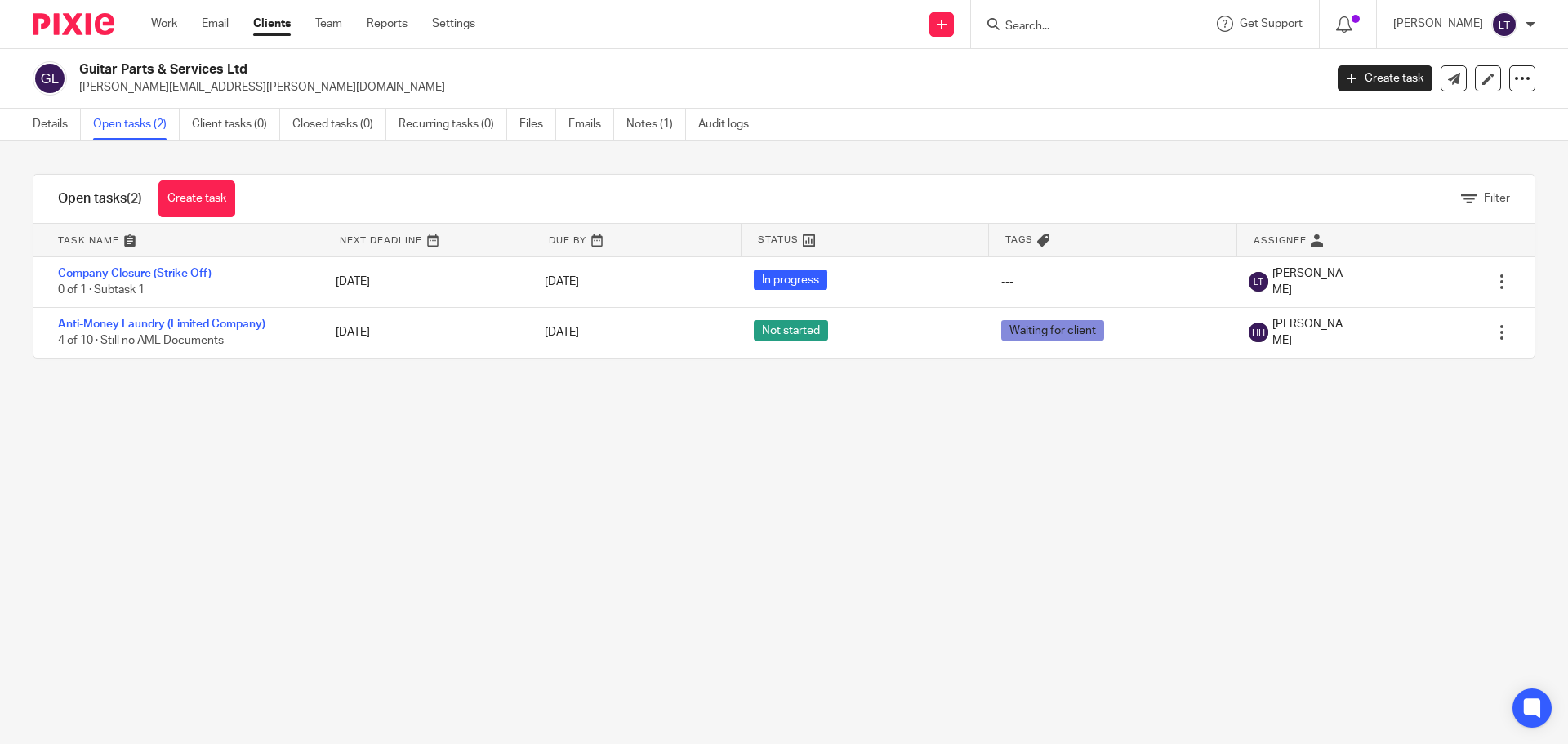 scroll, scrollTop: 0, scrollLeft: 0, axis: both 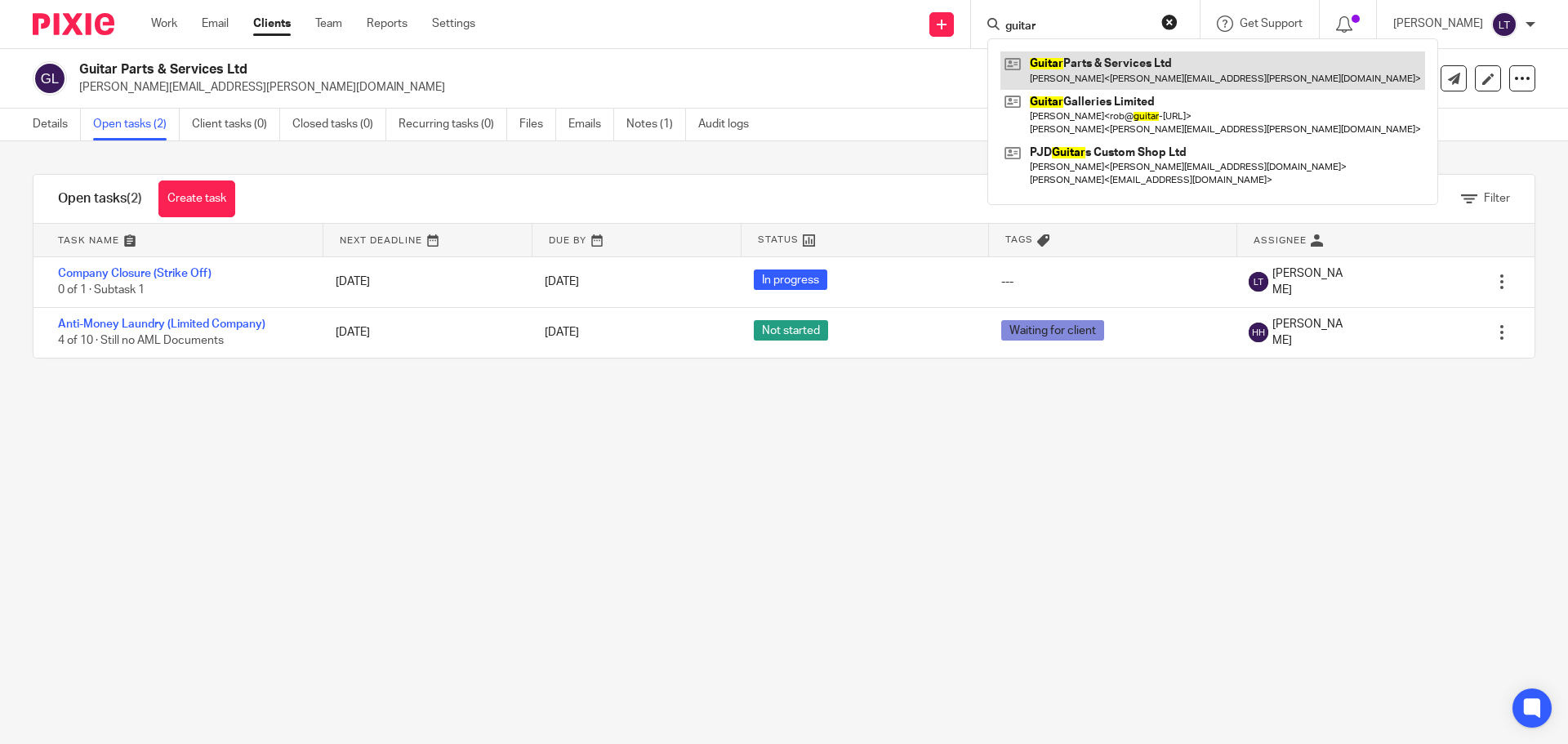 type on "guitar" 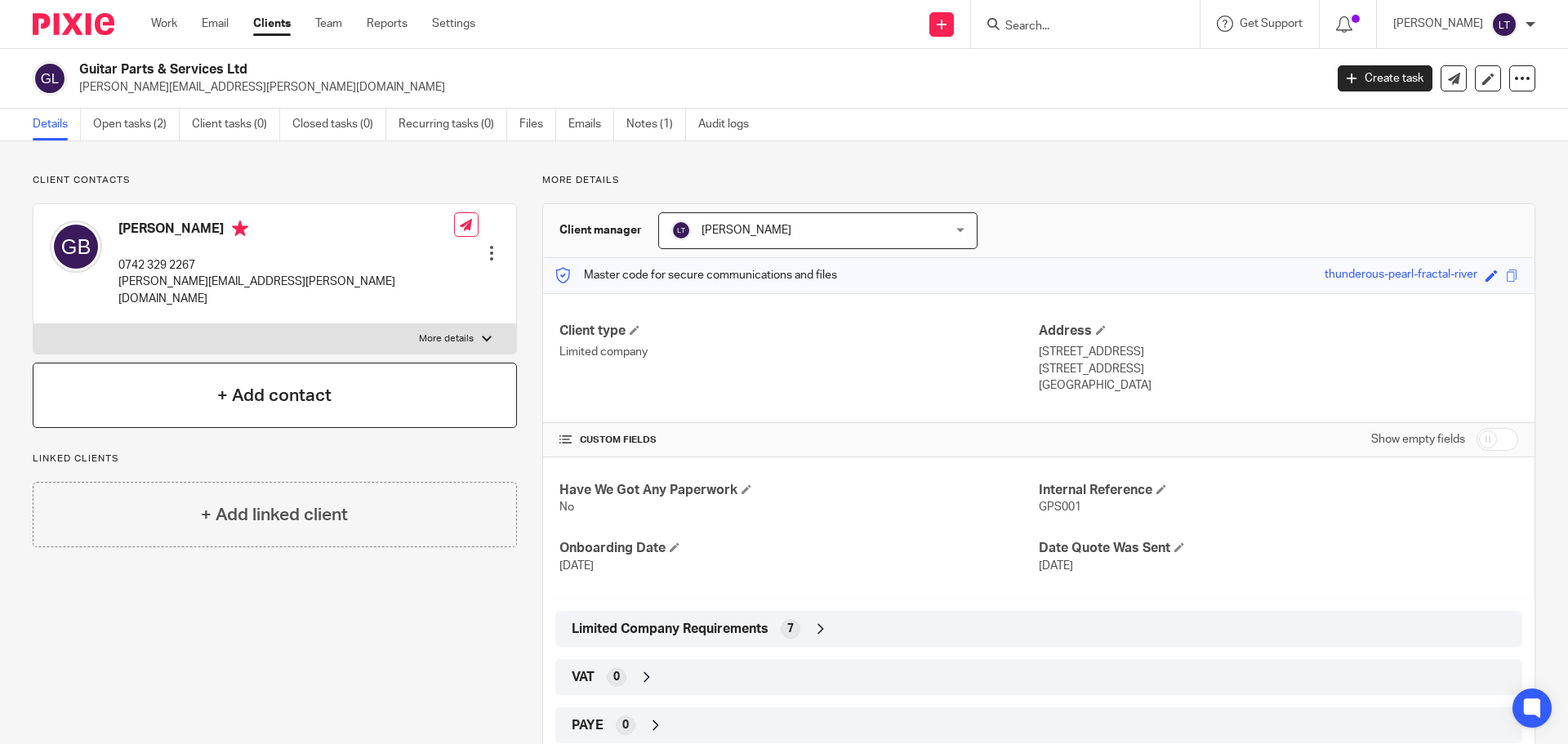scroll, scrollTop: 0, scrollLeft: 0, axis: both 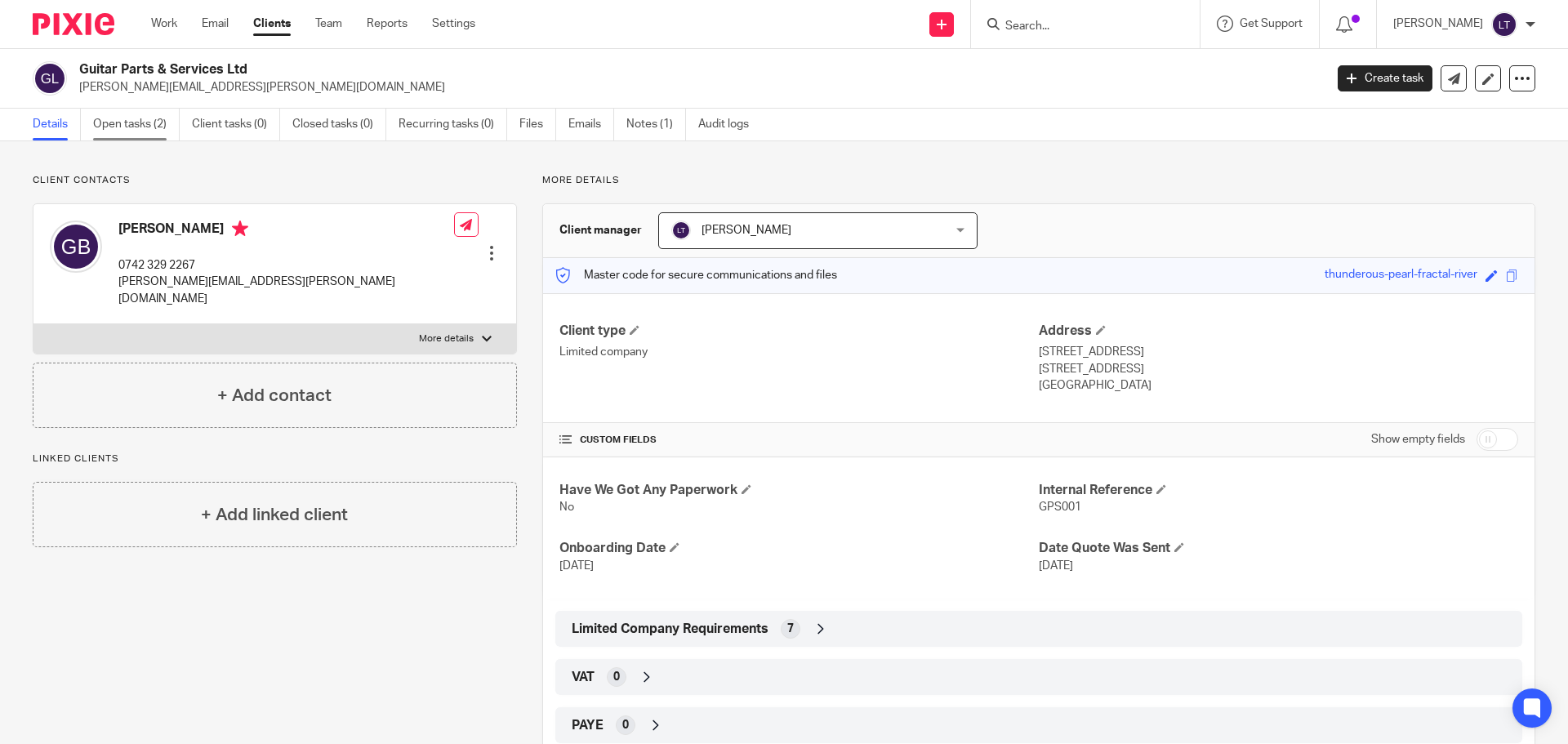click on "Open tasks (2)" at bounding box center (136, 124) 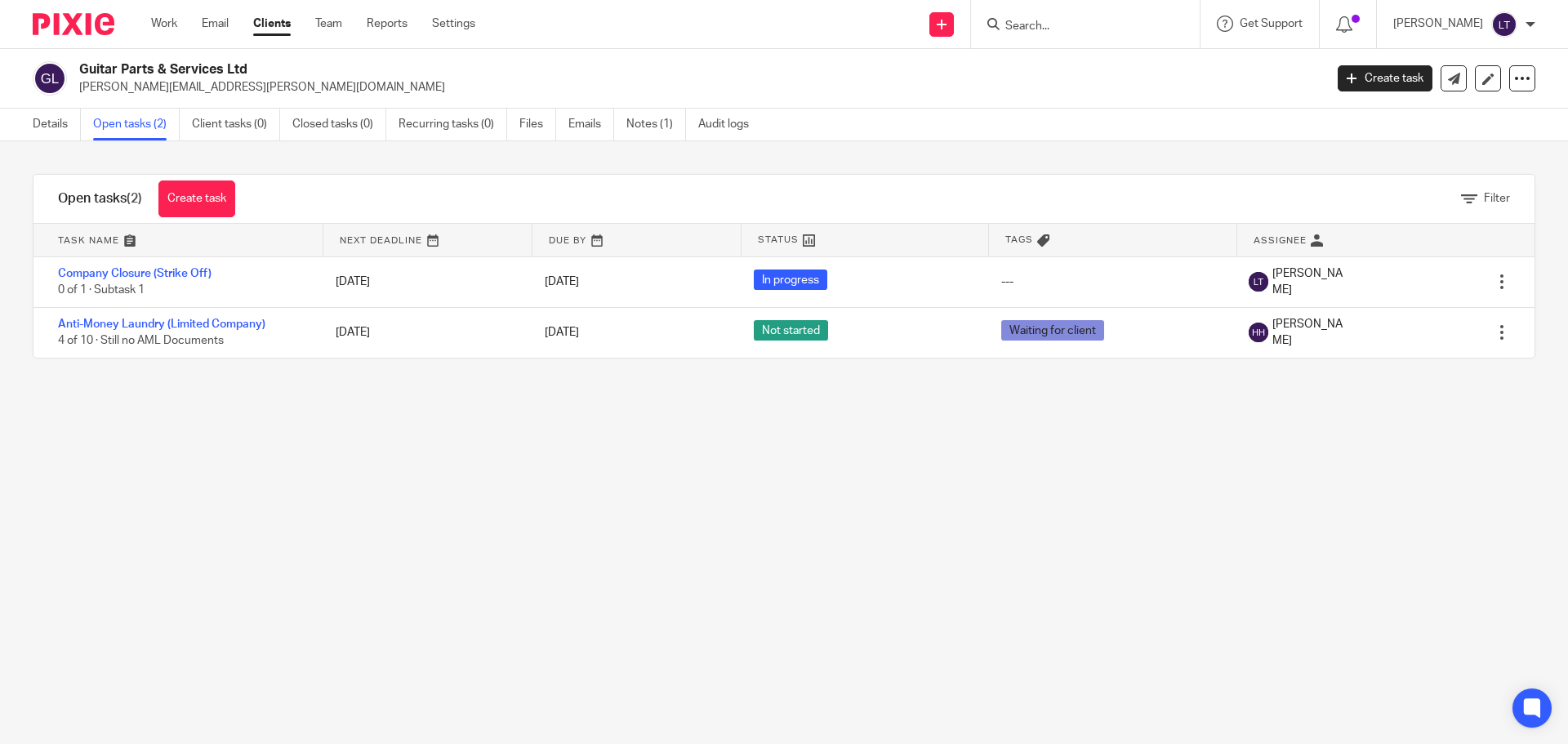 scroll, scrollTop: 0, scrollLeft: 0, axis: both 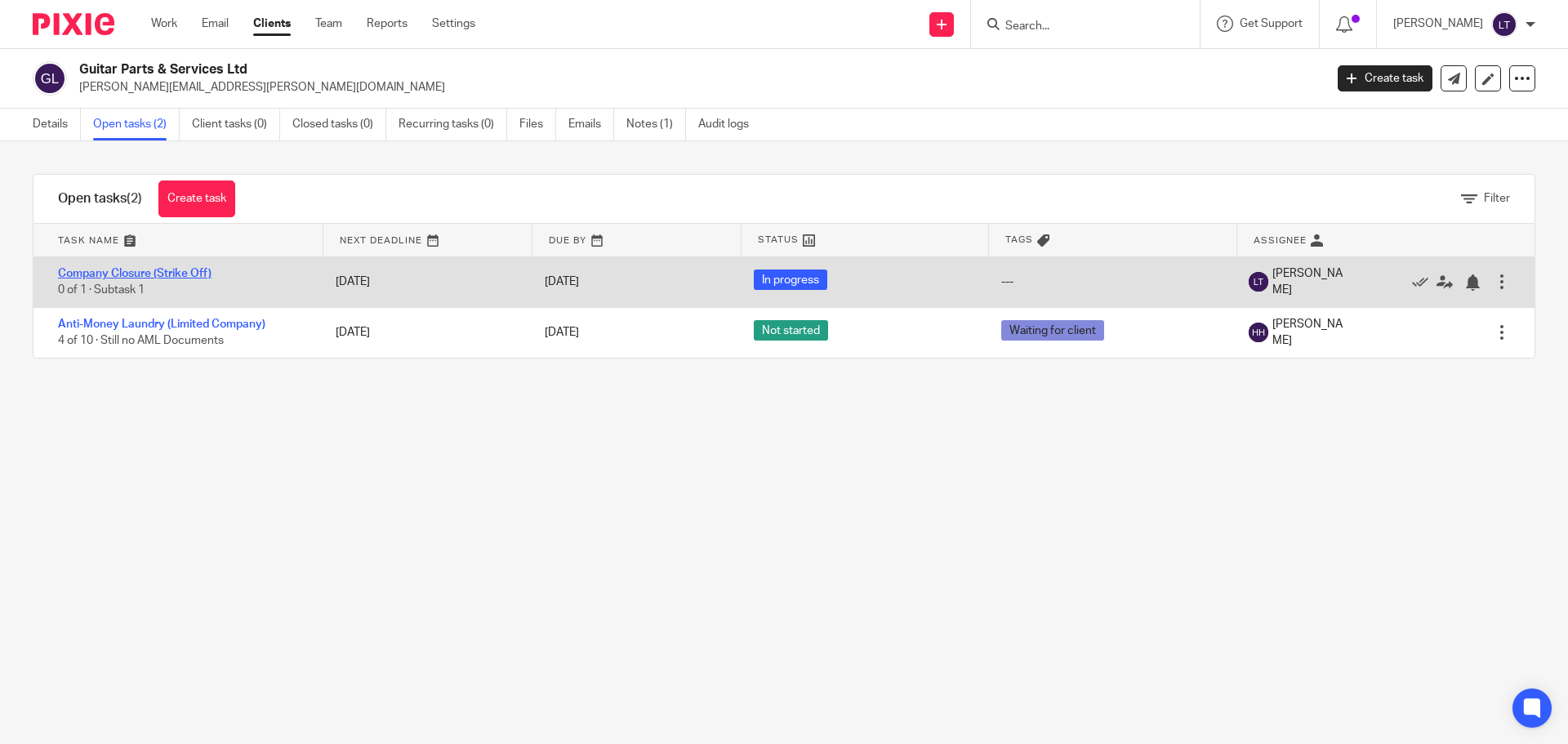 click on "Company Closure (Strike Off)" at bounding box center (135, 274) 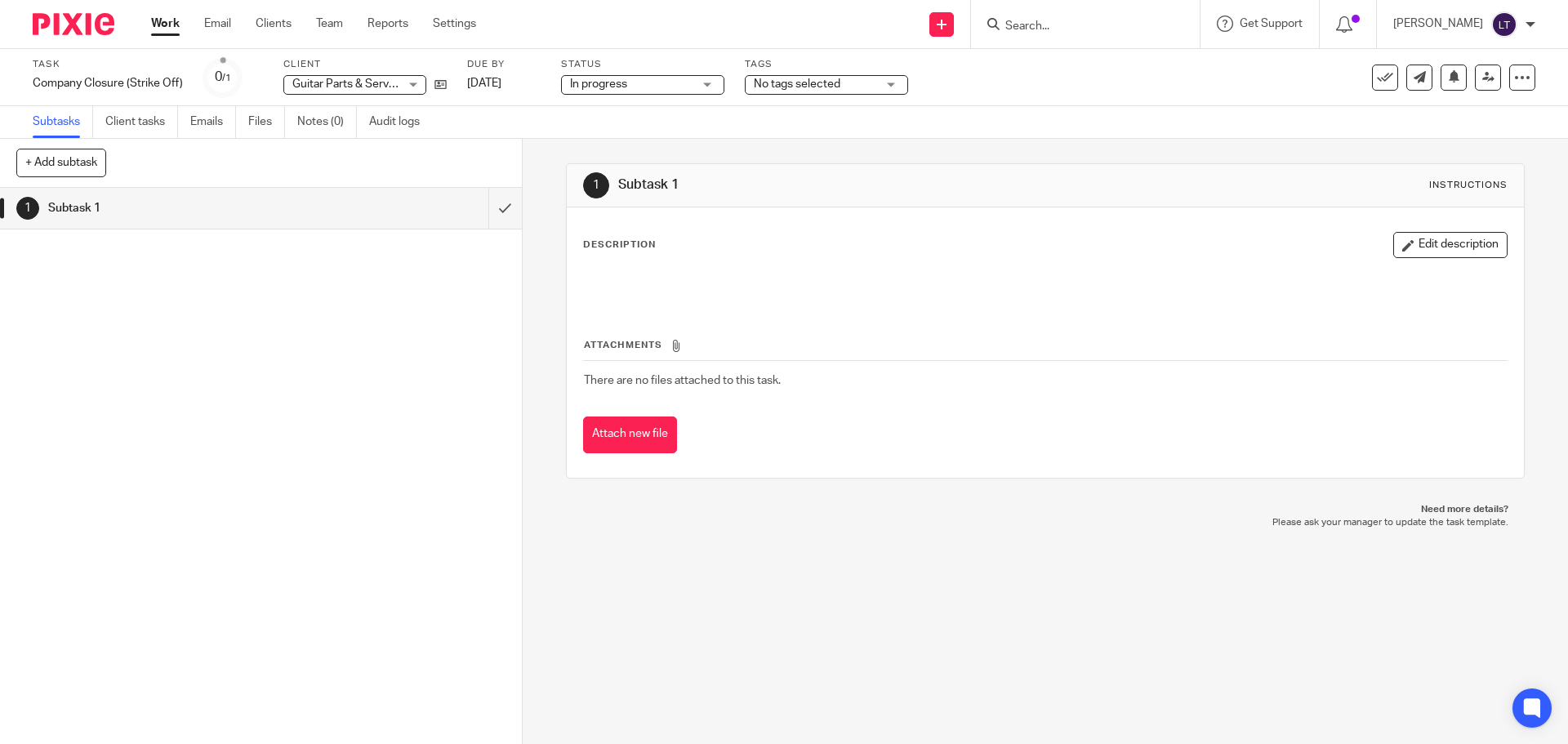 scroll, scrollTop: 0, scrollLeft: 0, axis: both 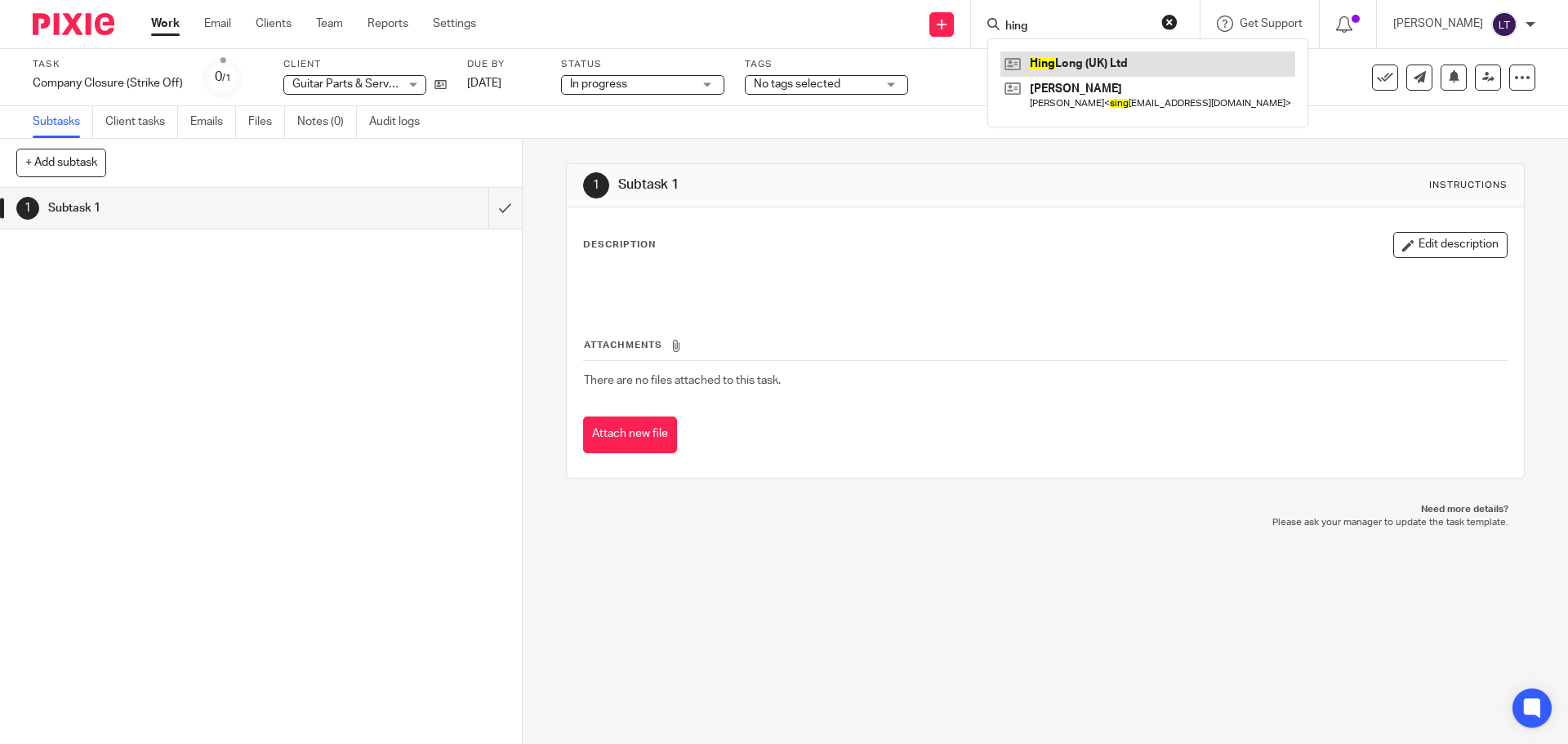 type on "hing" 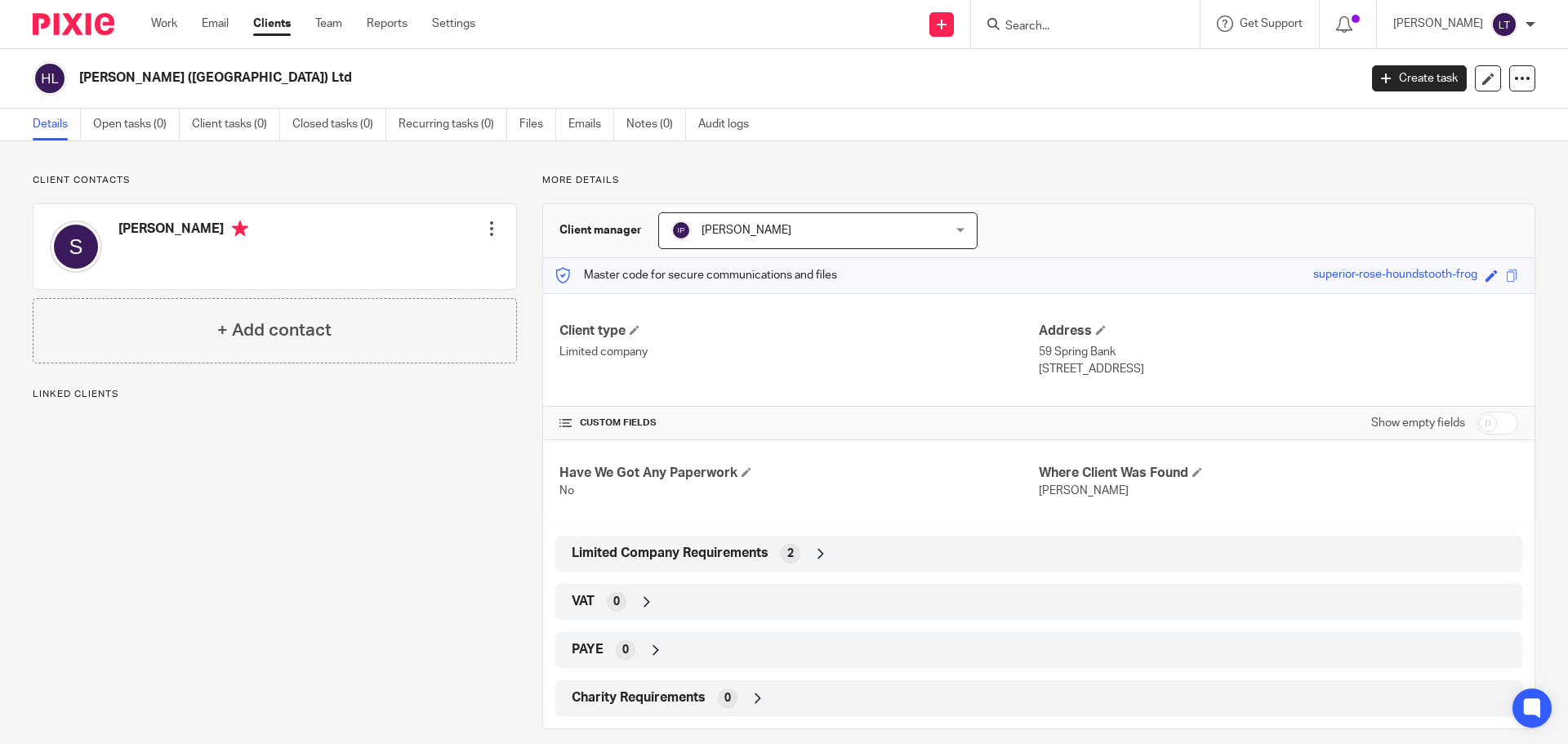 scroll, scrollTop: 0, scrollLeft: 0, axis: both 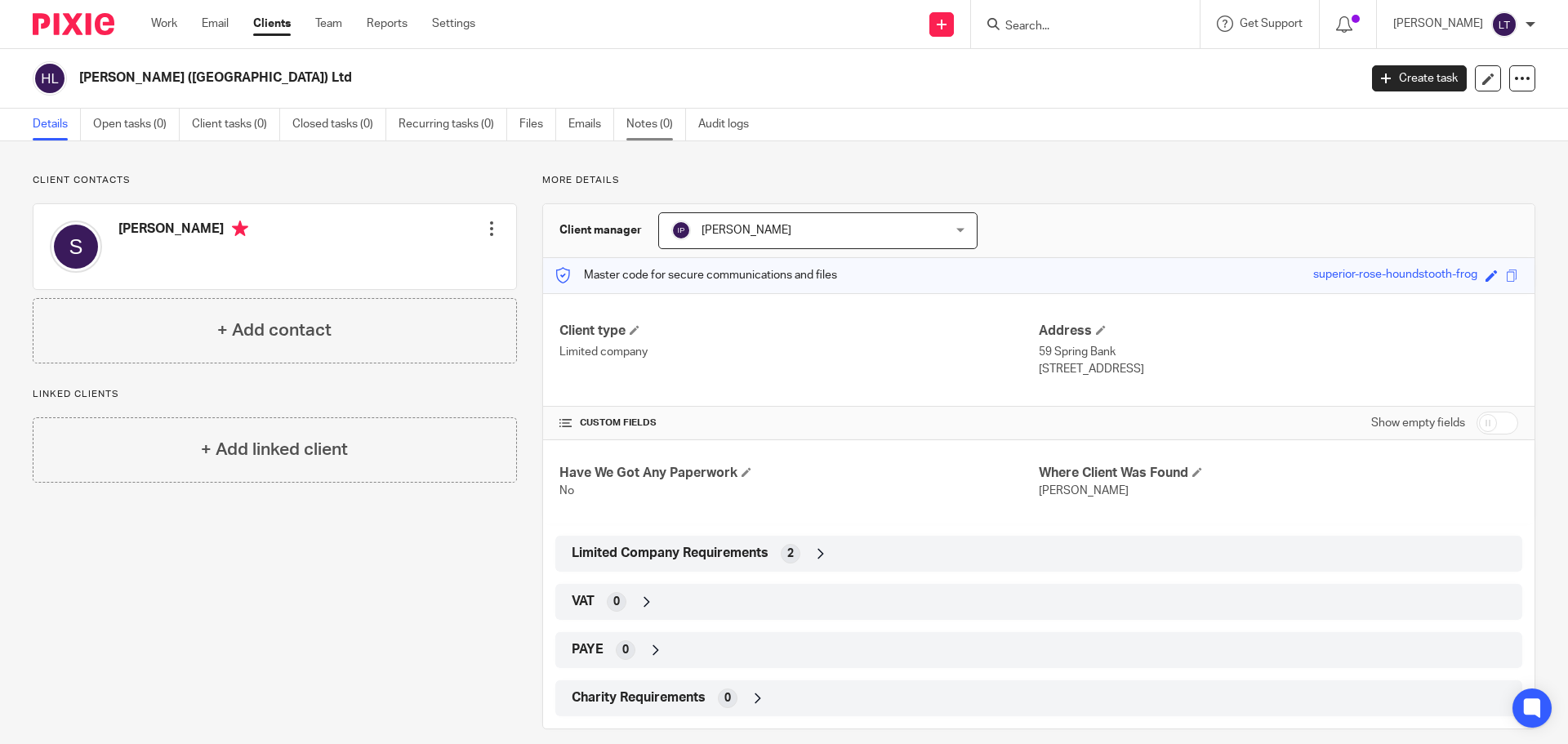 click on "Notes (0)" at bounding box center (656, 124) 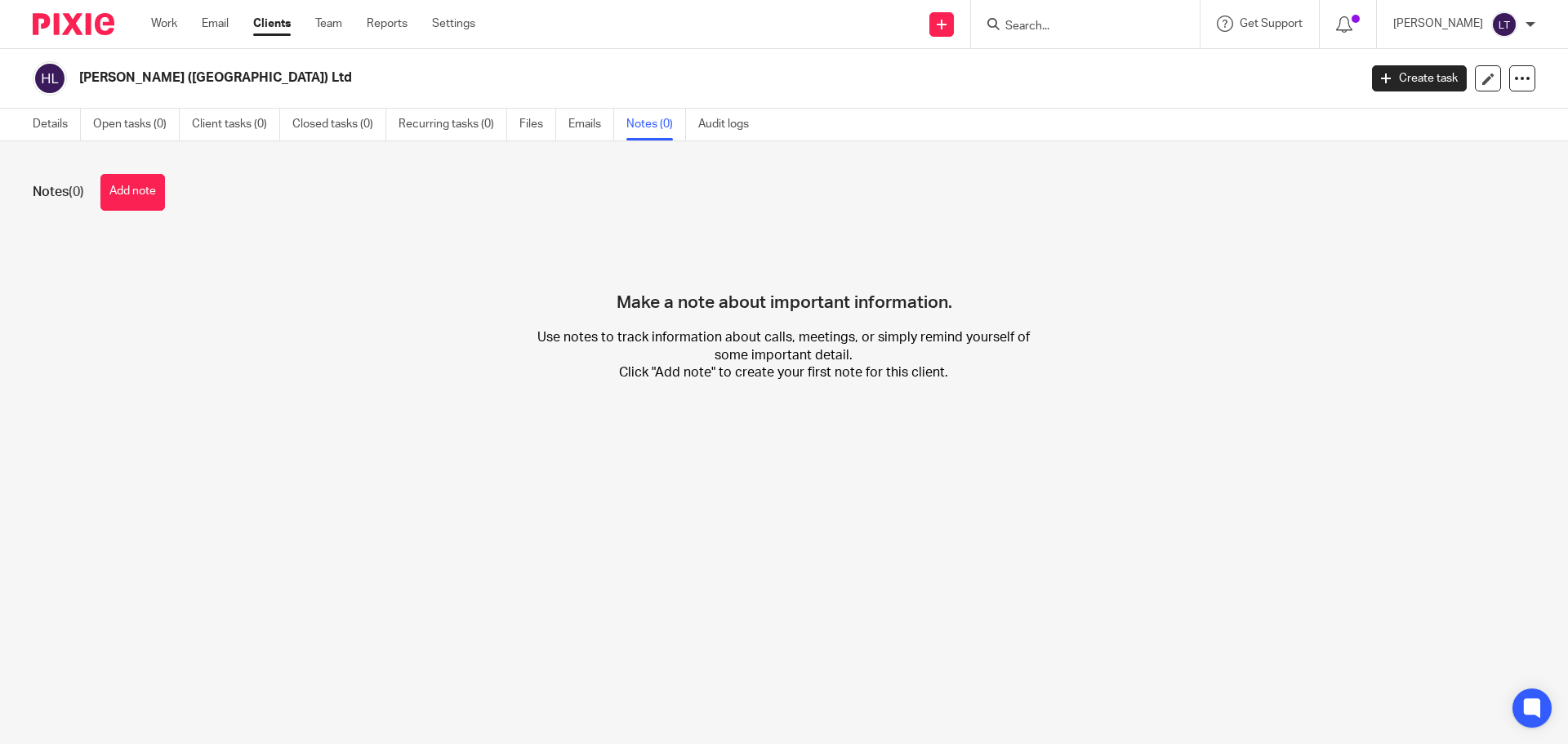 scroll, scrollTop: 0, scrollLeft: 0, axis: both 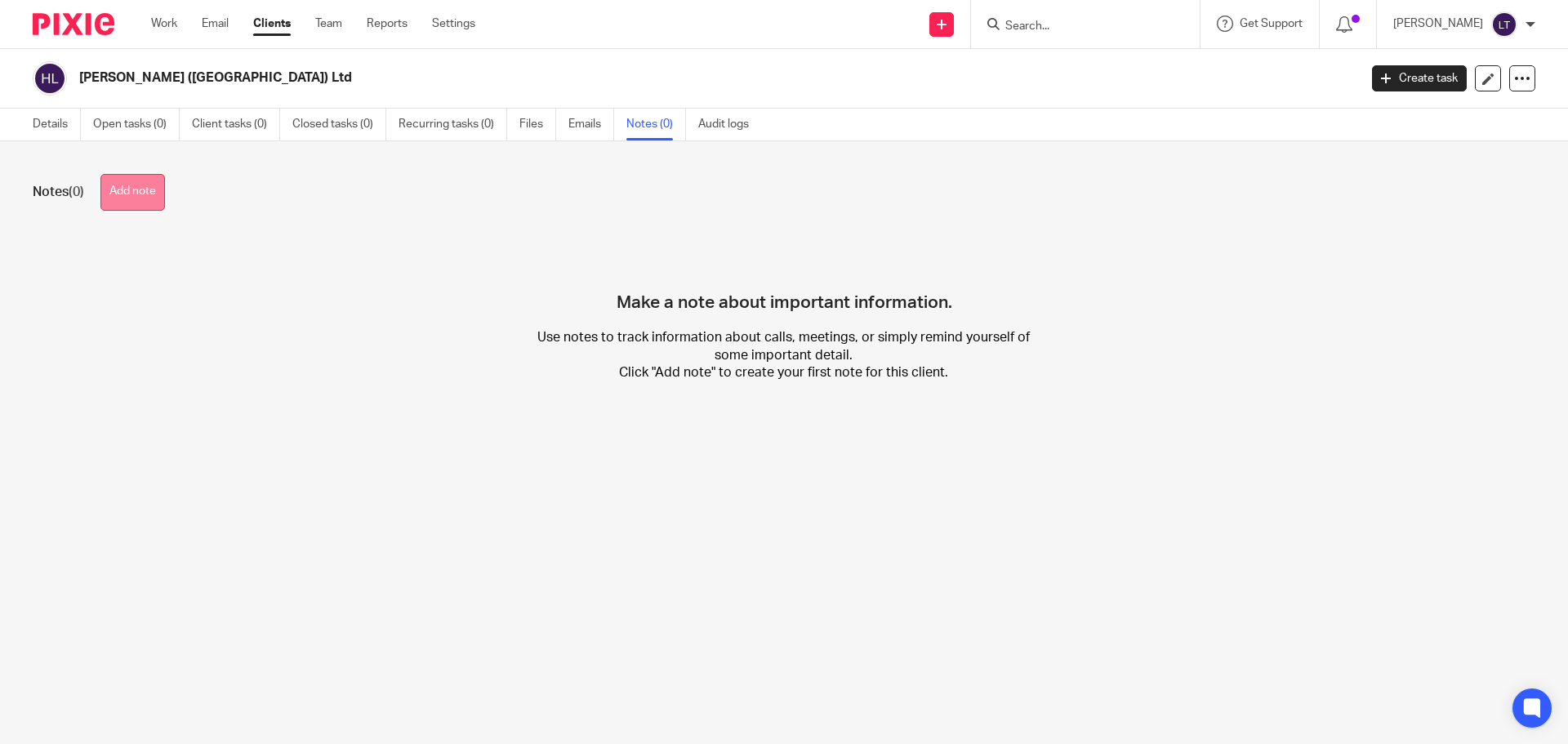 click on "Add note" at bounding box center [132, 192] 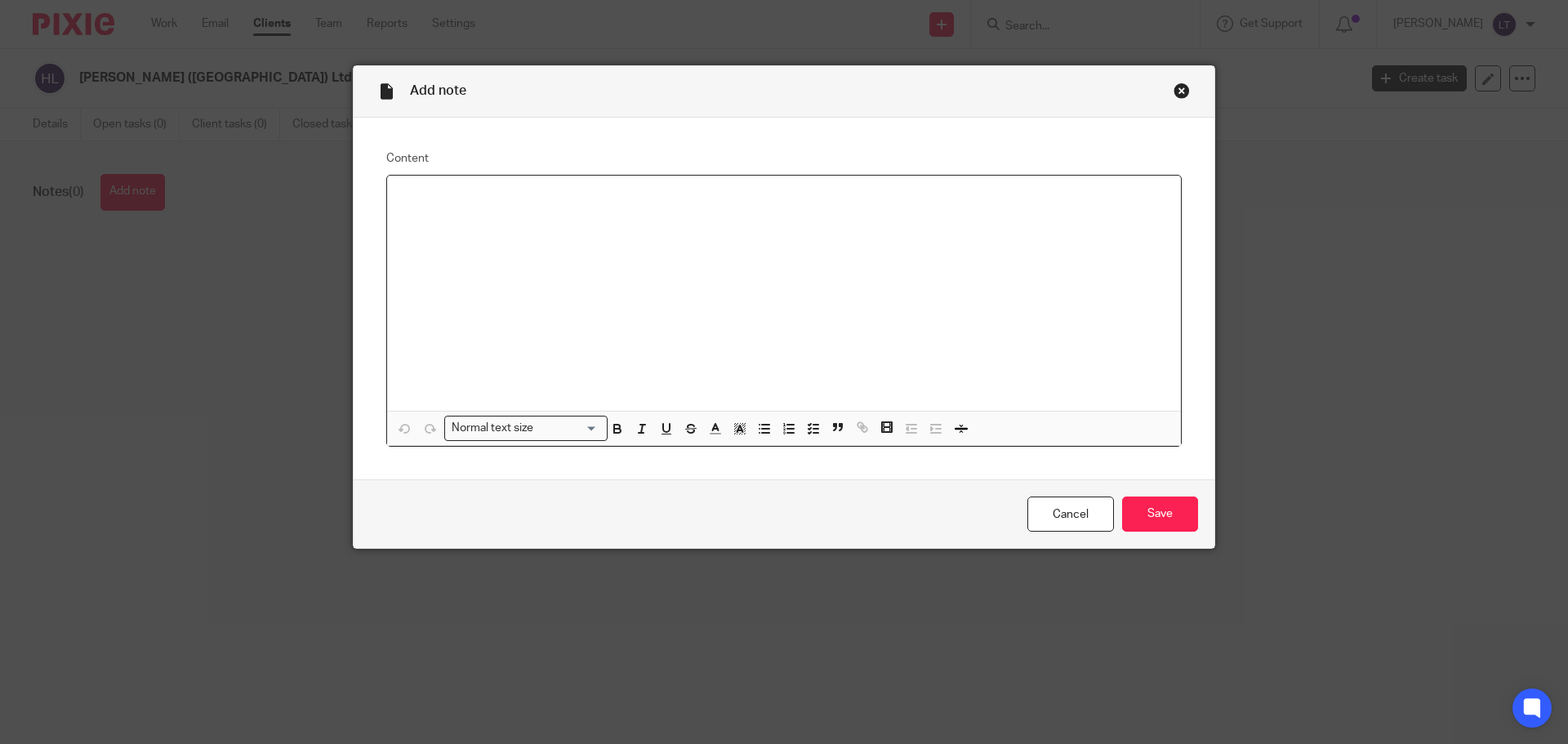 type 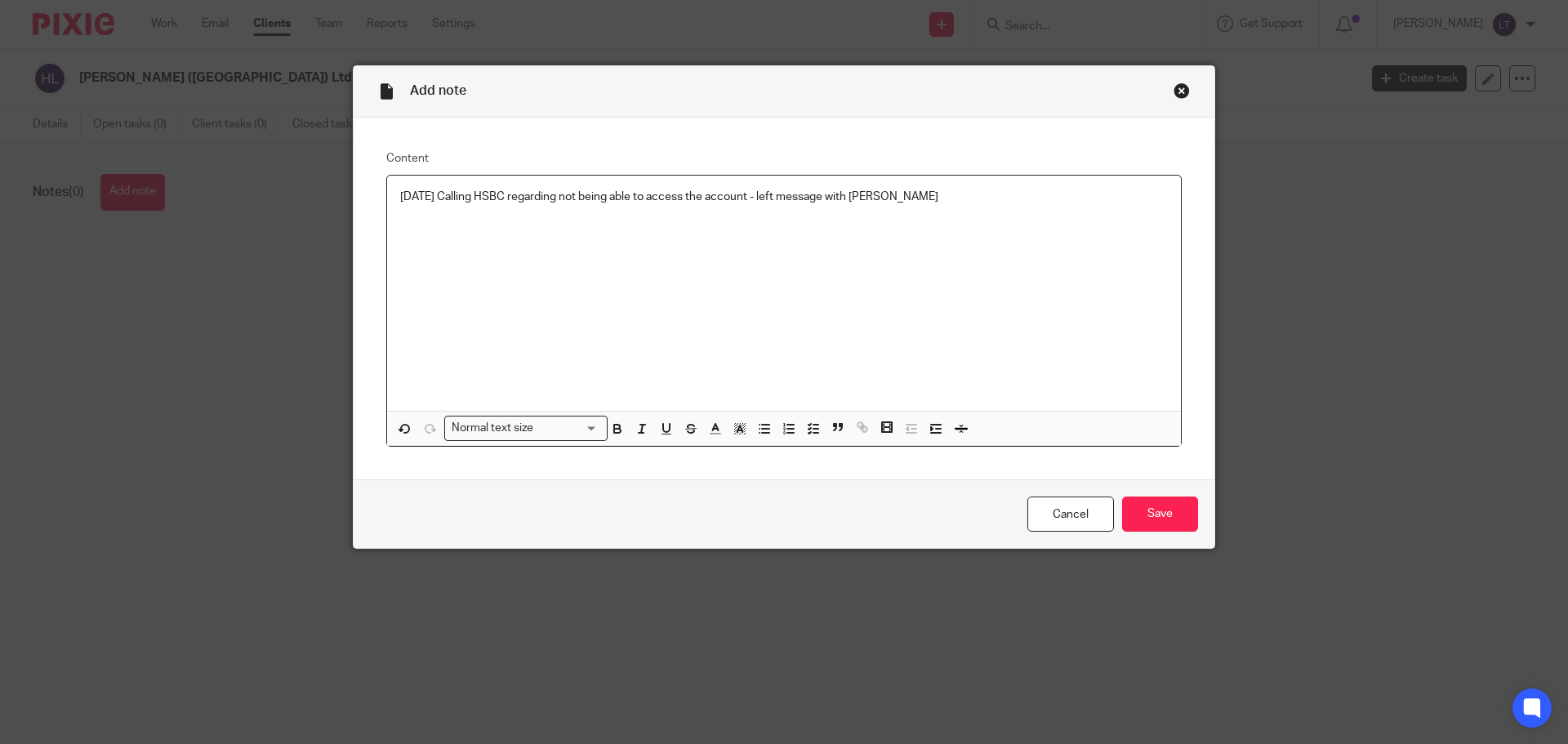 click on "[DATE] Calling HSBC regarding not being able to access the account - left message with [PERSON_NAME]" at bounding box center (784, 197) 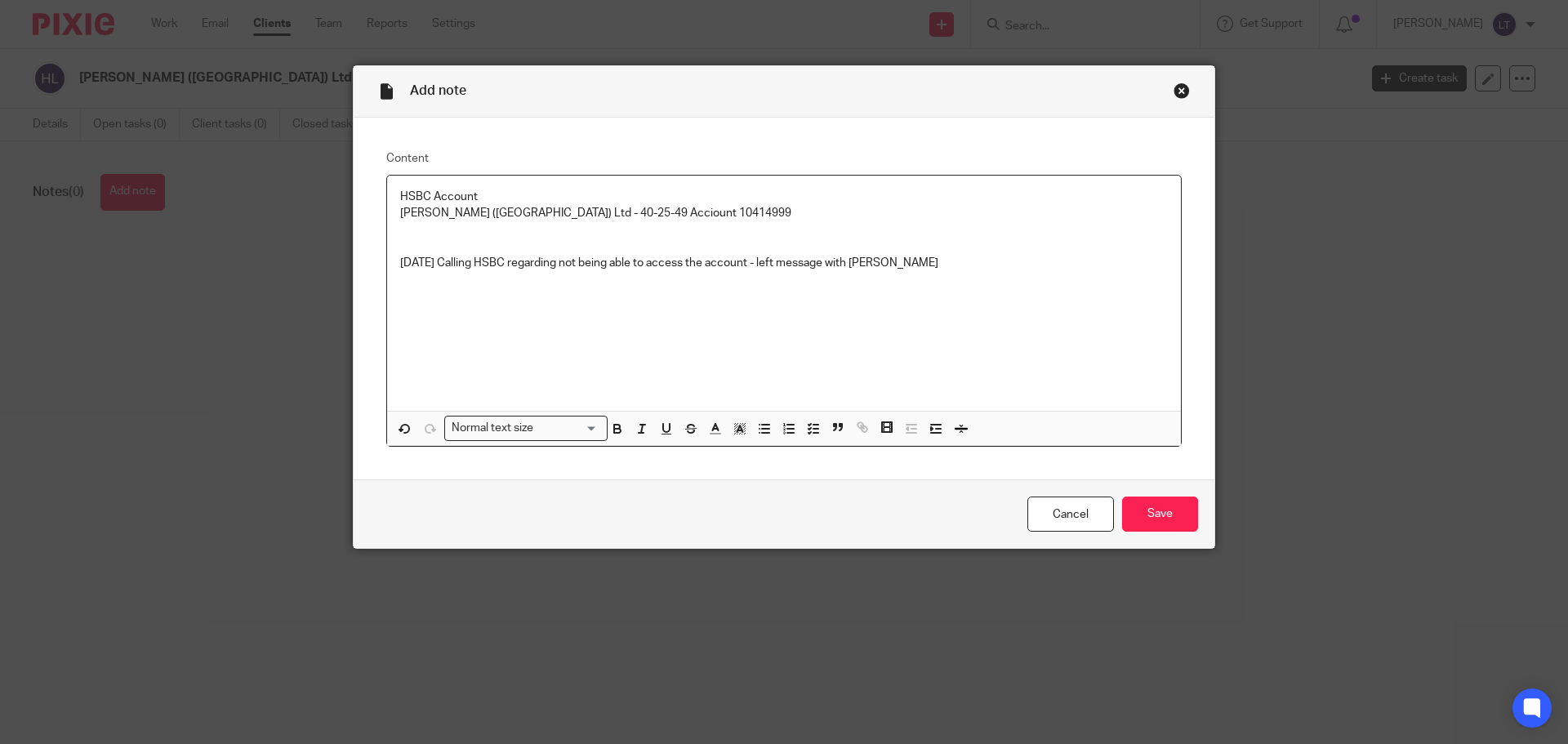 click on "Hing Long (UK) Ltd - 40-25-49 Acciount 10414999" at bounding box center (784, 213) 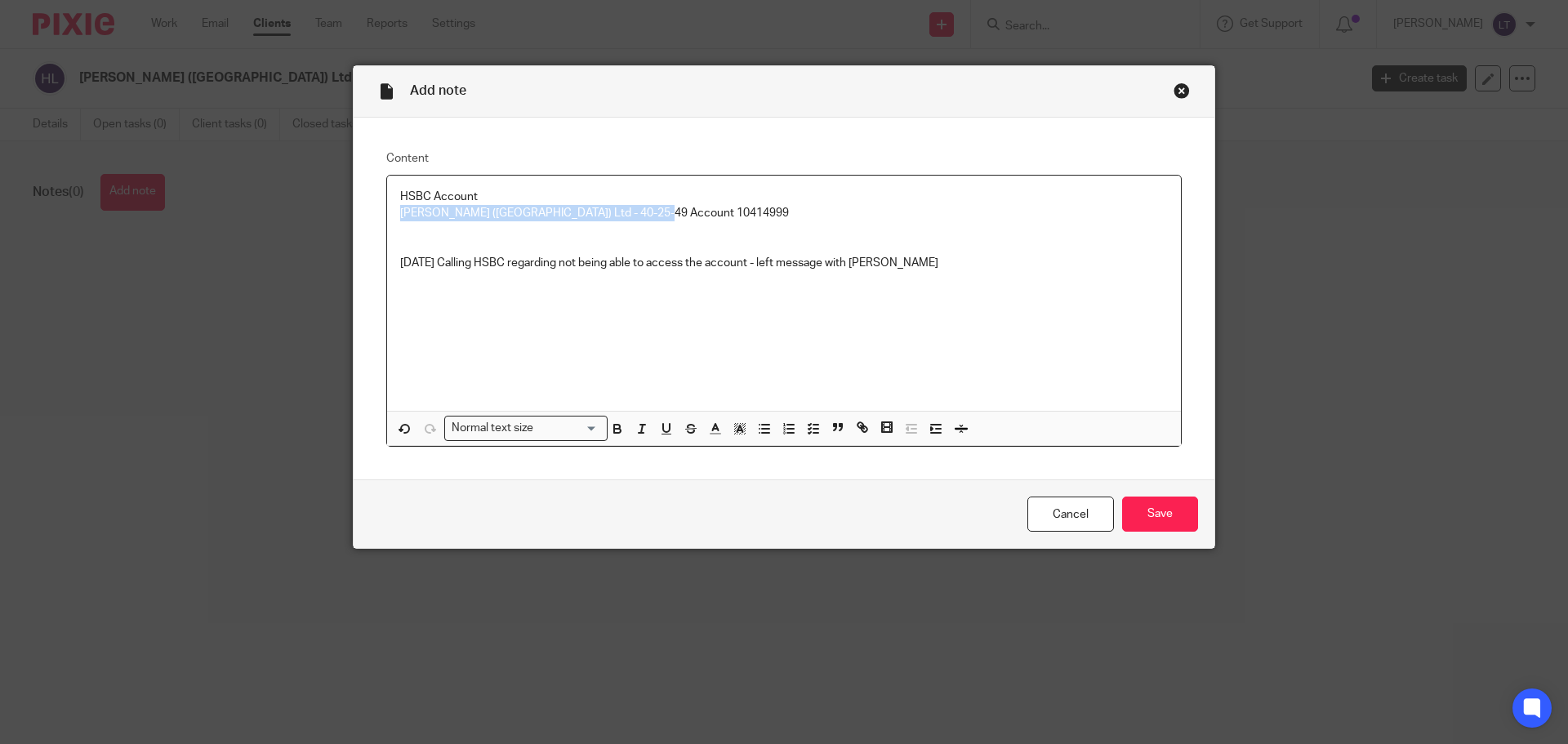 drag, startPoint x: 652, startPoint y: 216, endPoint x: 393, endPoint y: 221, distance: 259.04826 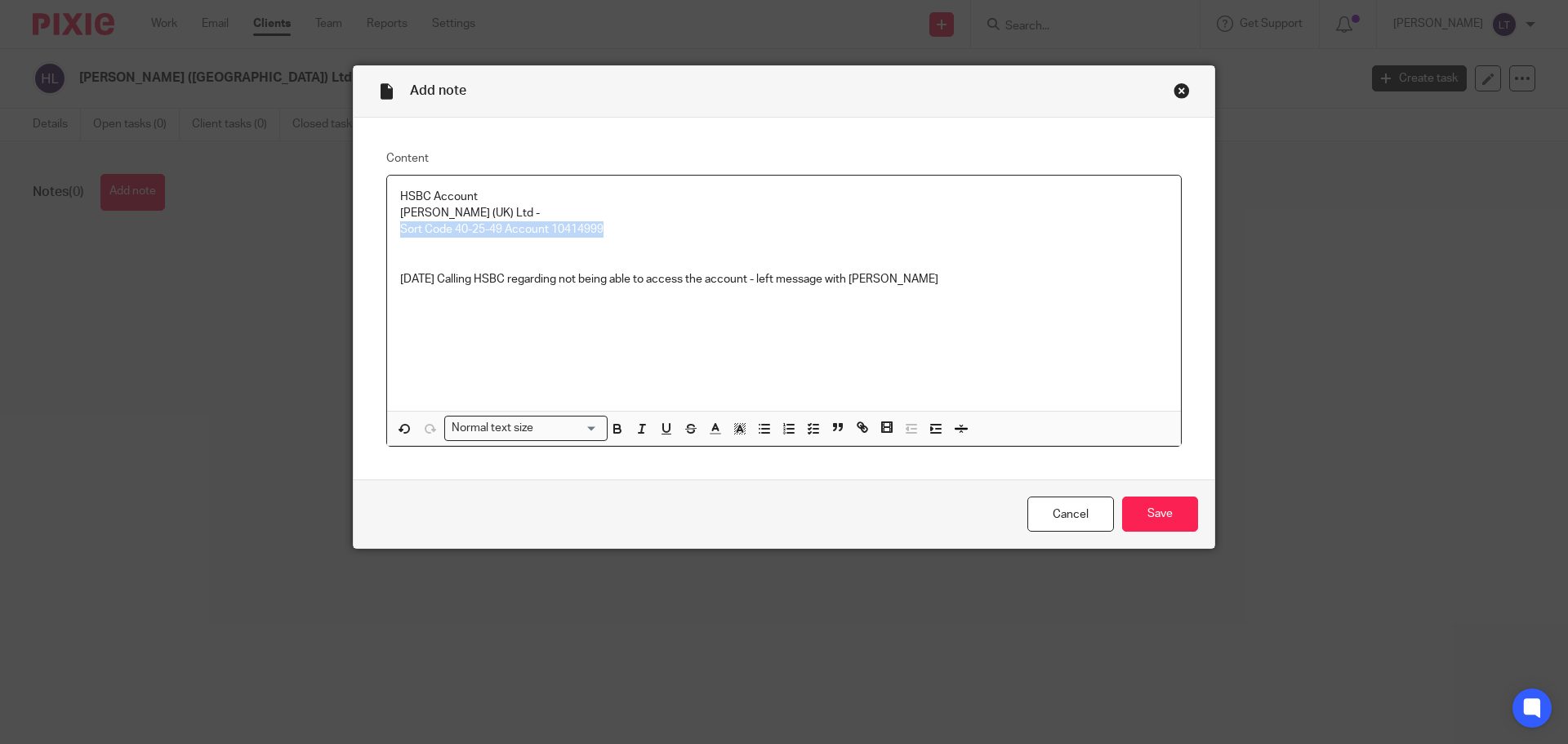 drag, startPoint x: 609, startPoint y: 226, endPoint x: 381, endPoint y: 233, distance: 228.1074 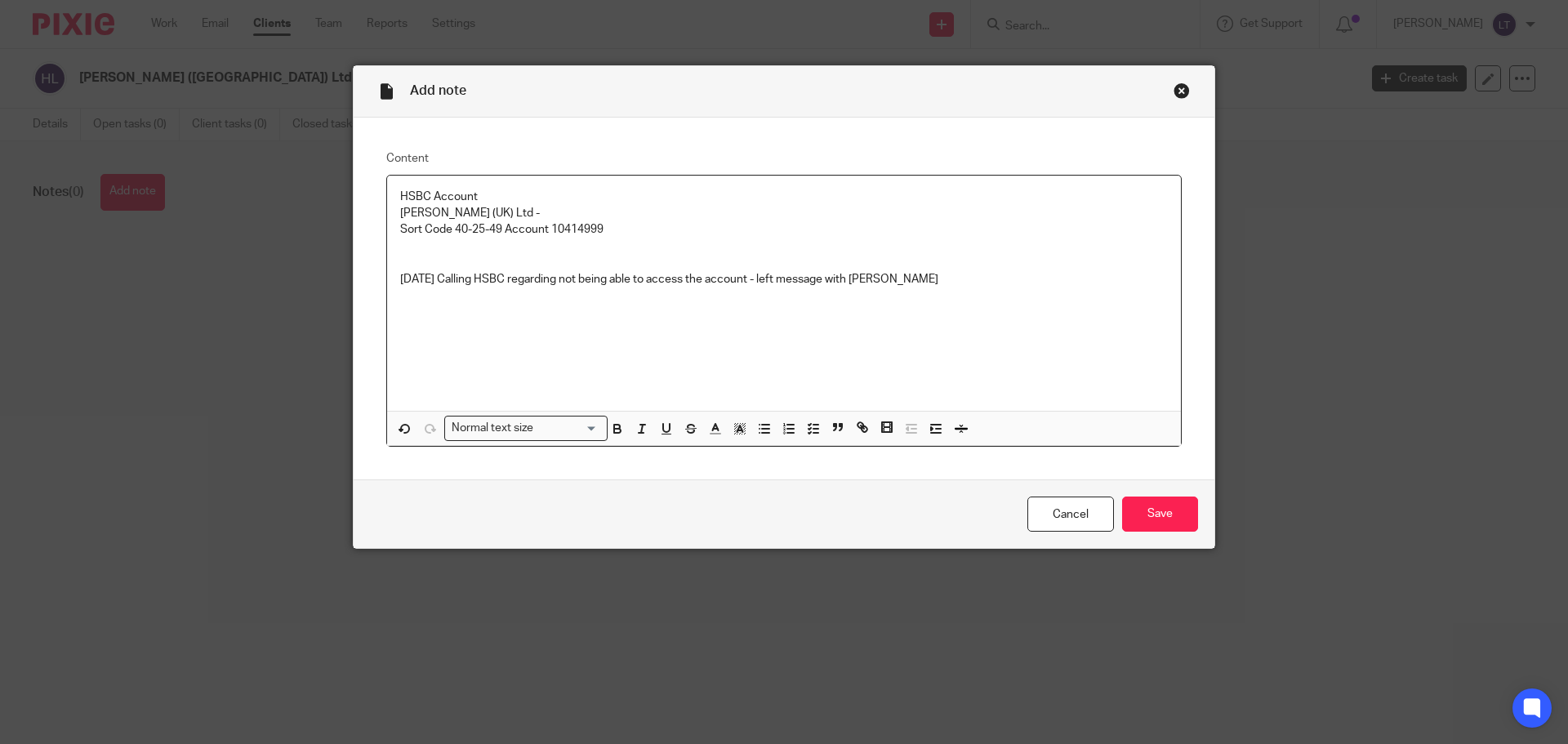 click at bounding box center (784, 247) 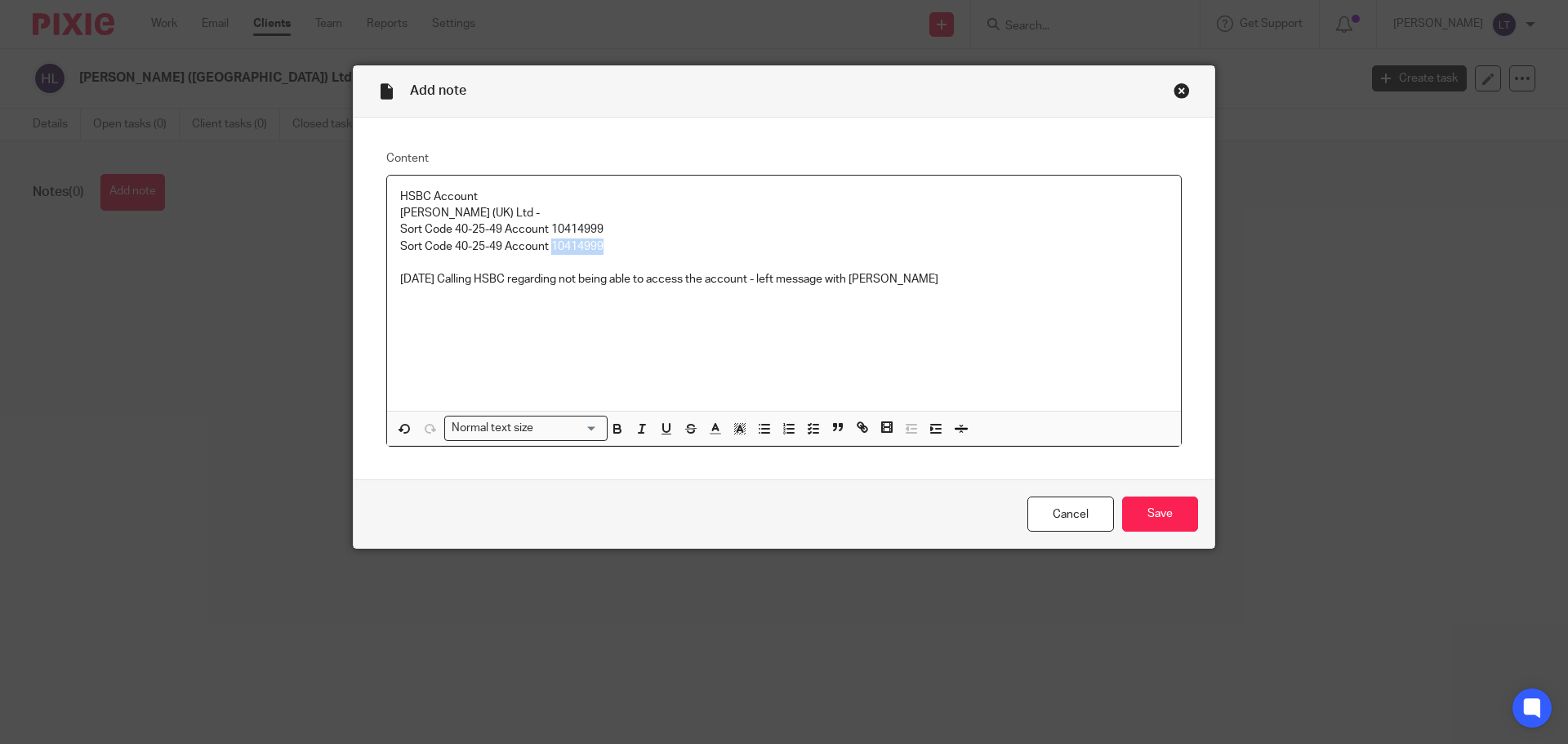 drag, startPoint x: 604, startPoint y: 247, endPoint x: 550, endPoint y: 249, distance: 54.03702 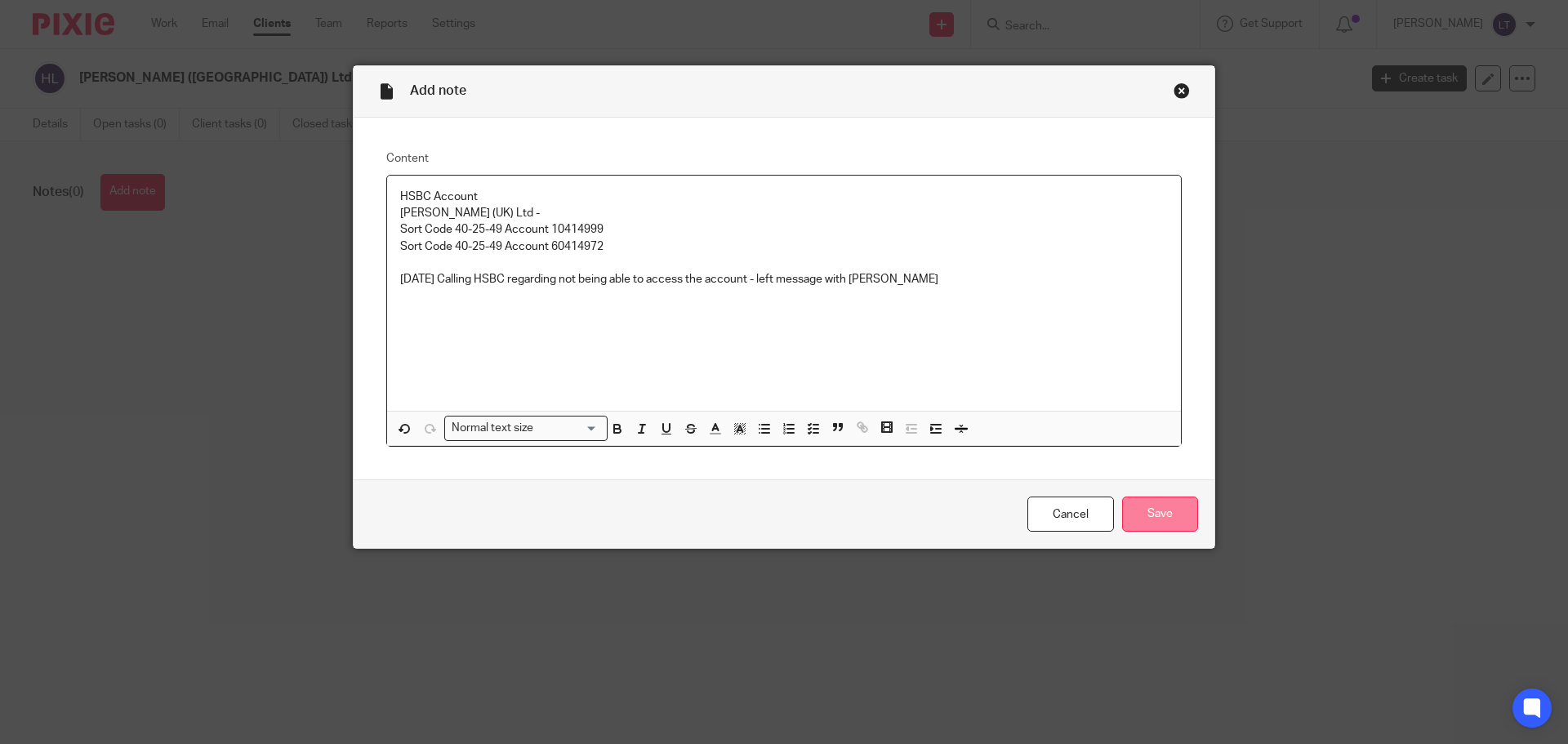 click on "Save" at bounding box center [1160, 514] 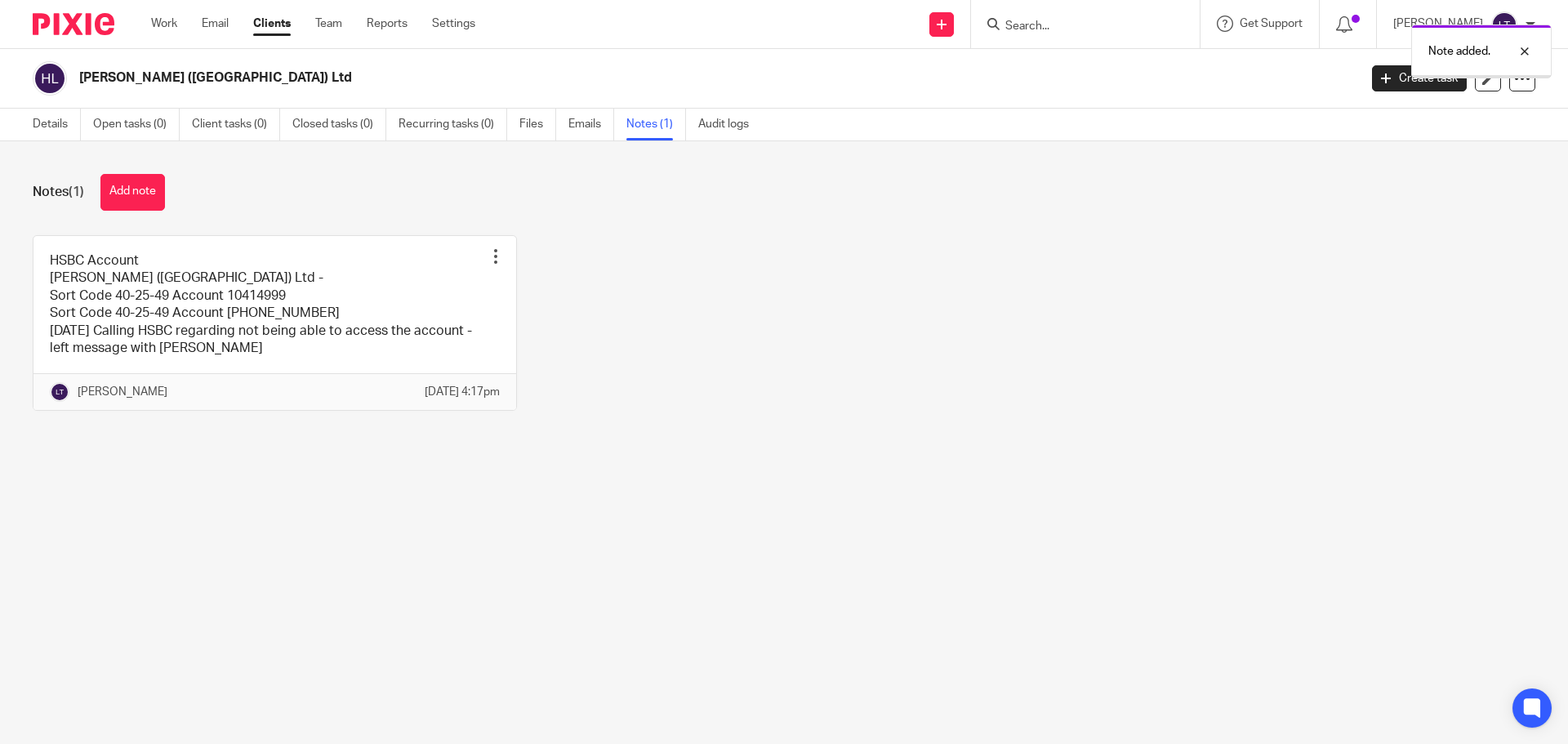 scroll, scrollTop: 0, scrollLeft: 0, axis: both 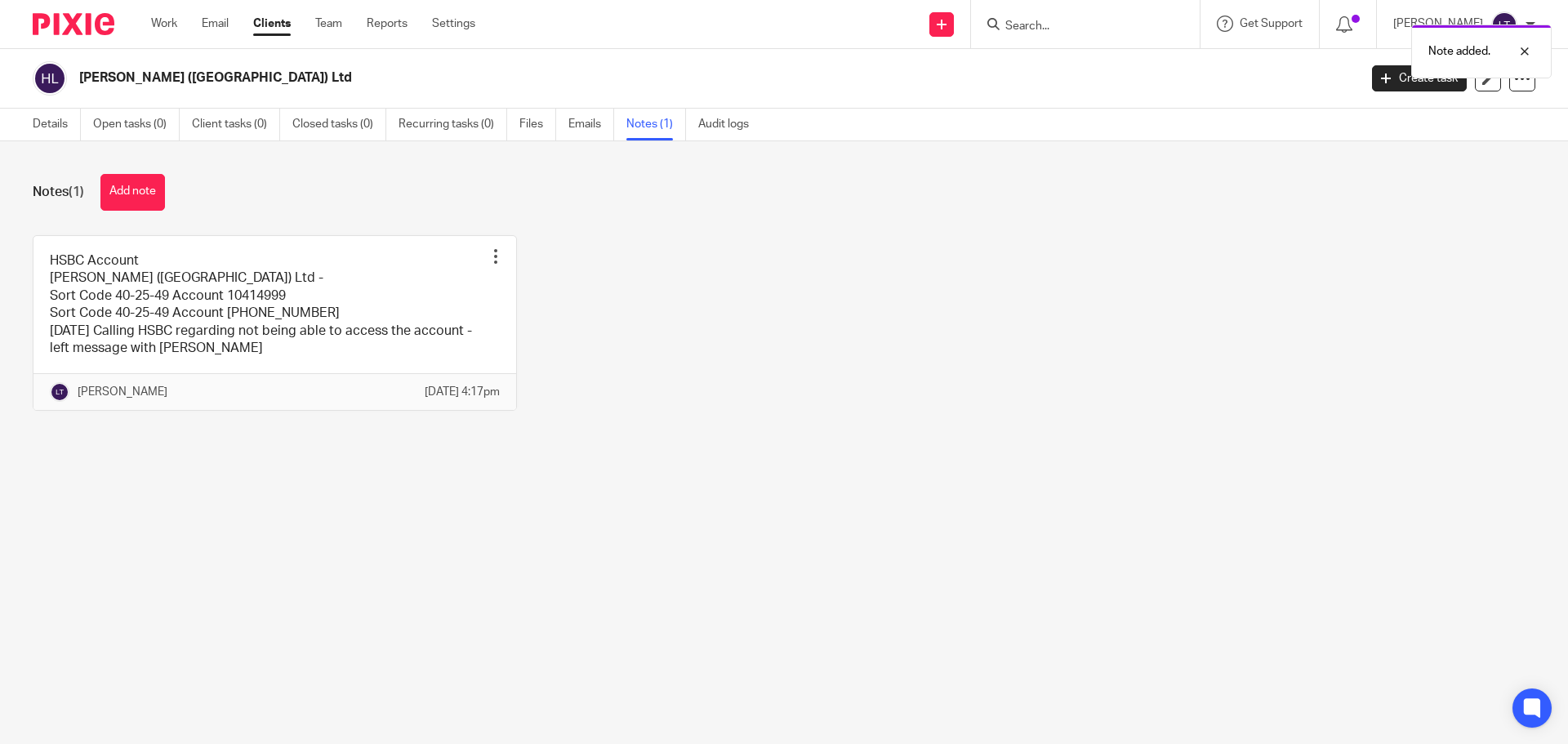 click on "Note added." at bounding box center (1168, 47) 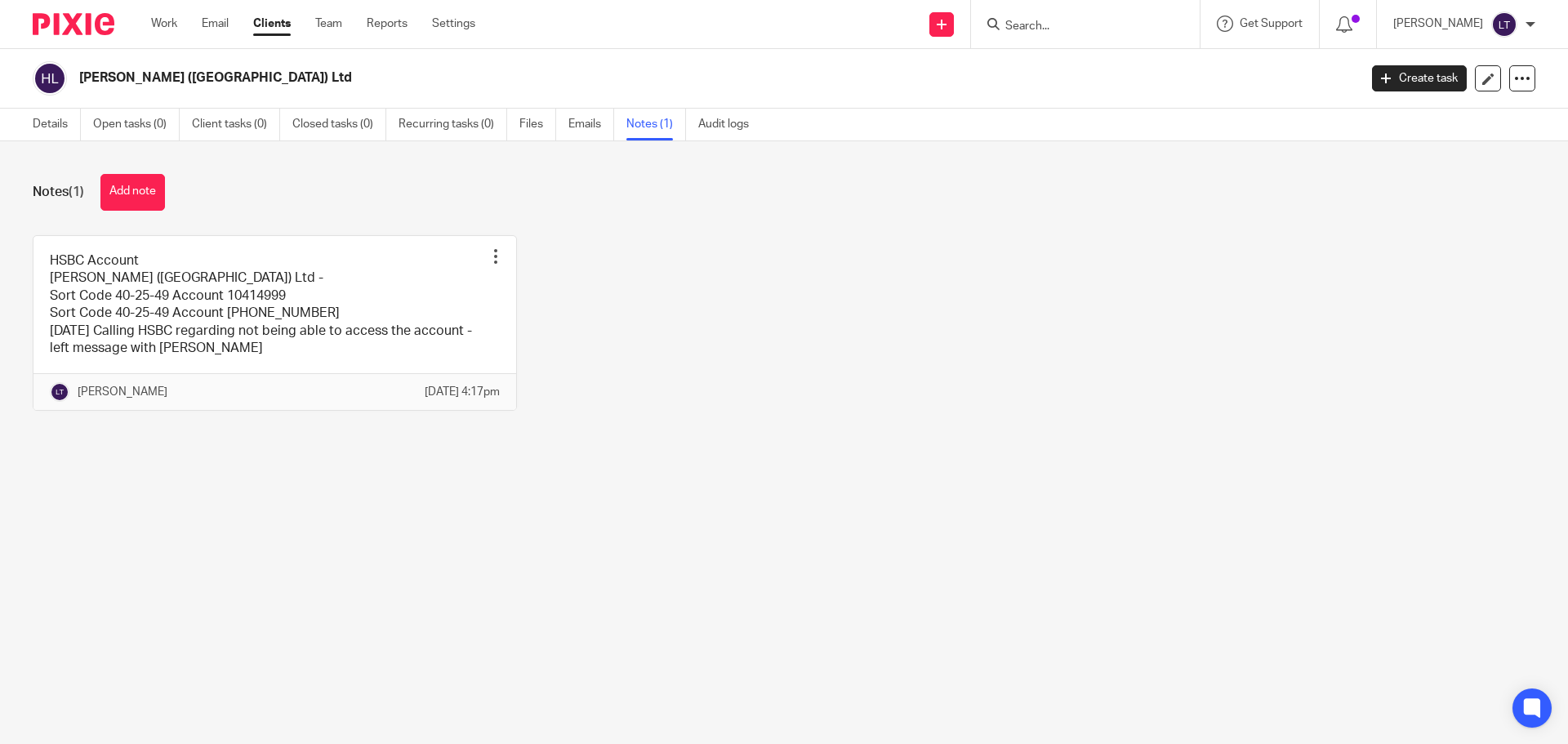 click on "Note added." at bounding box center (1168, 47) 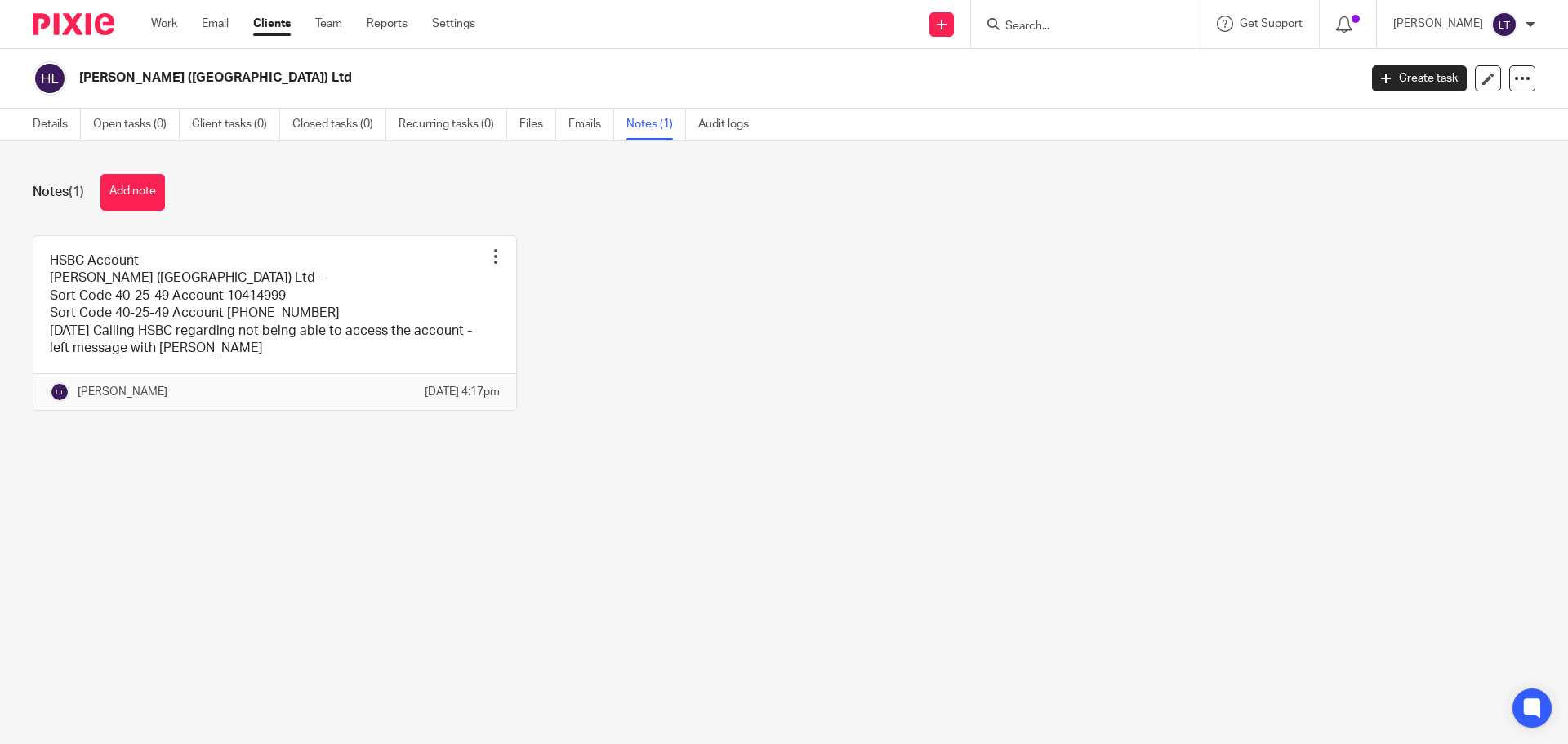 click at bounding box center (1077, 27) 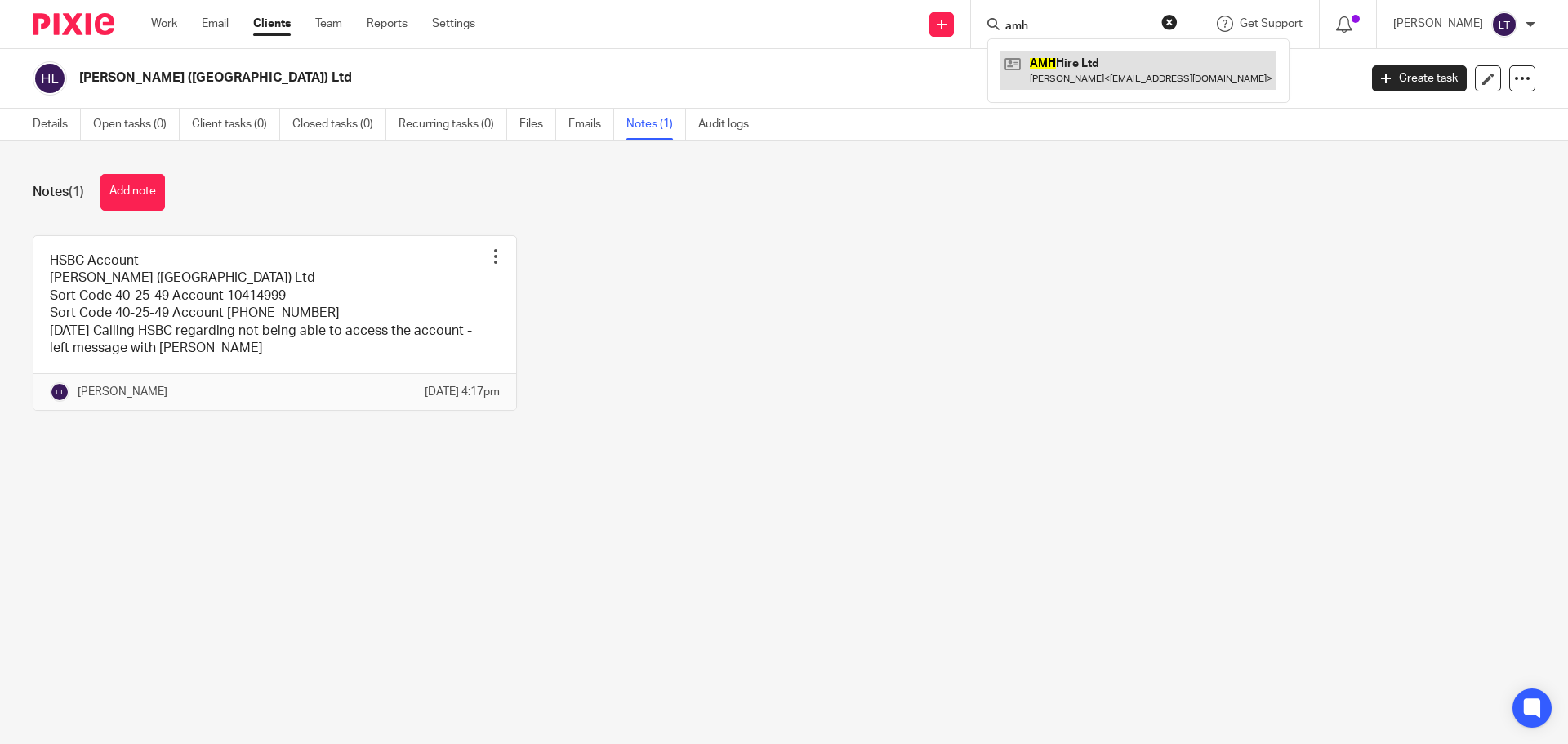 type on "amh" 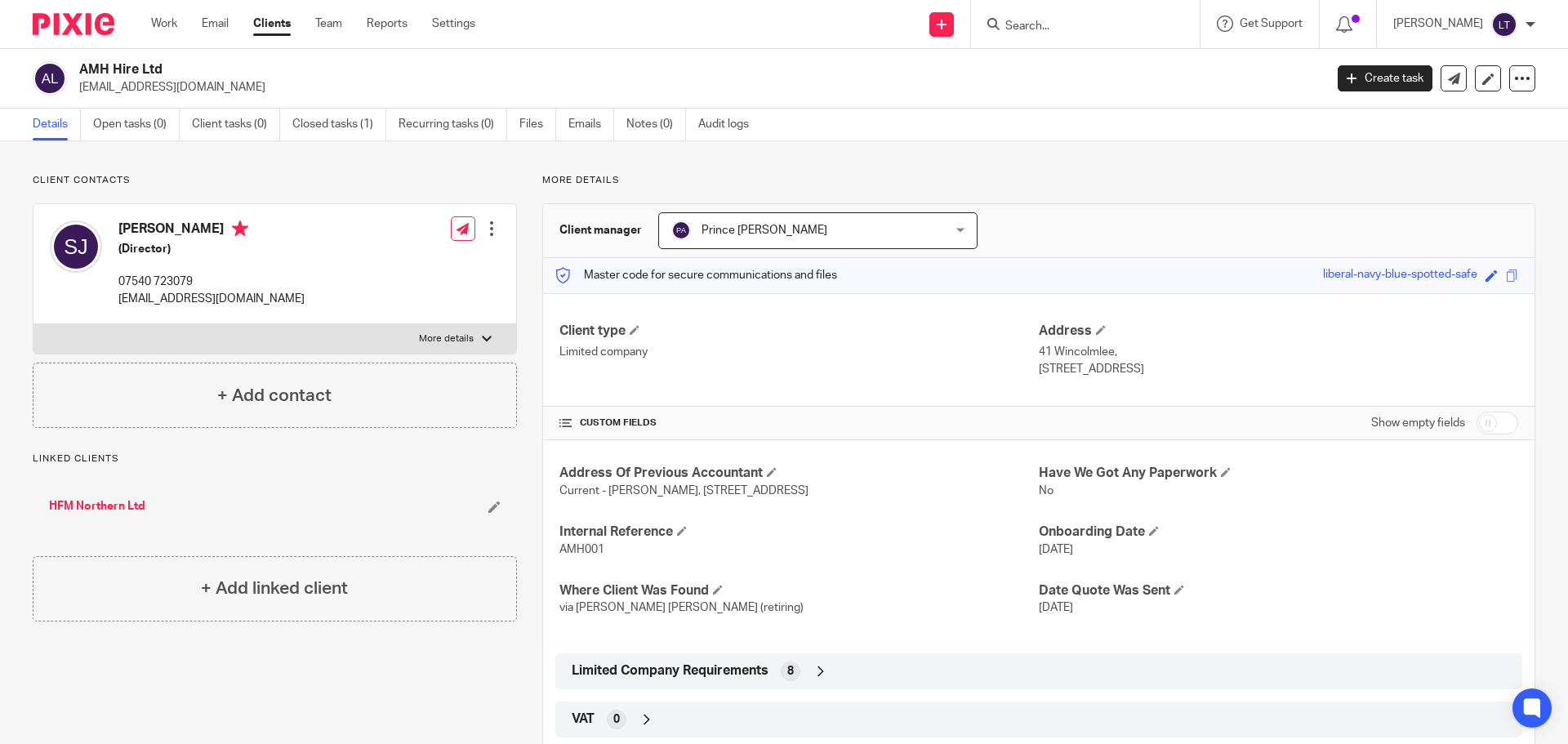 scroll, scrollTop: 0, scrollLeft: 0, axis: both 